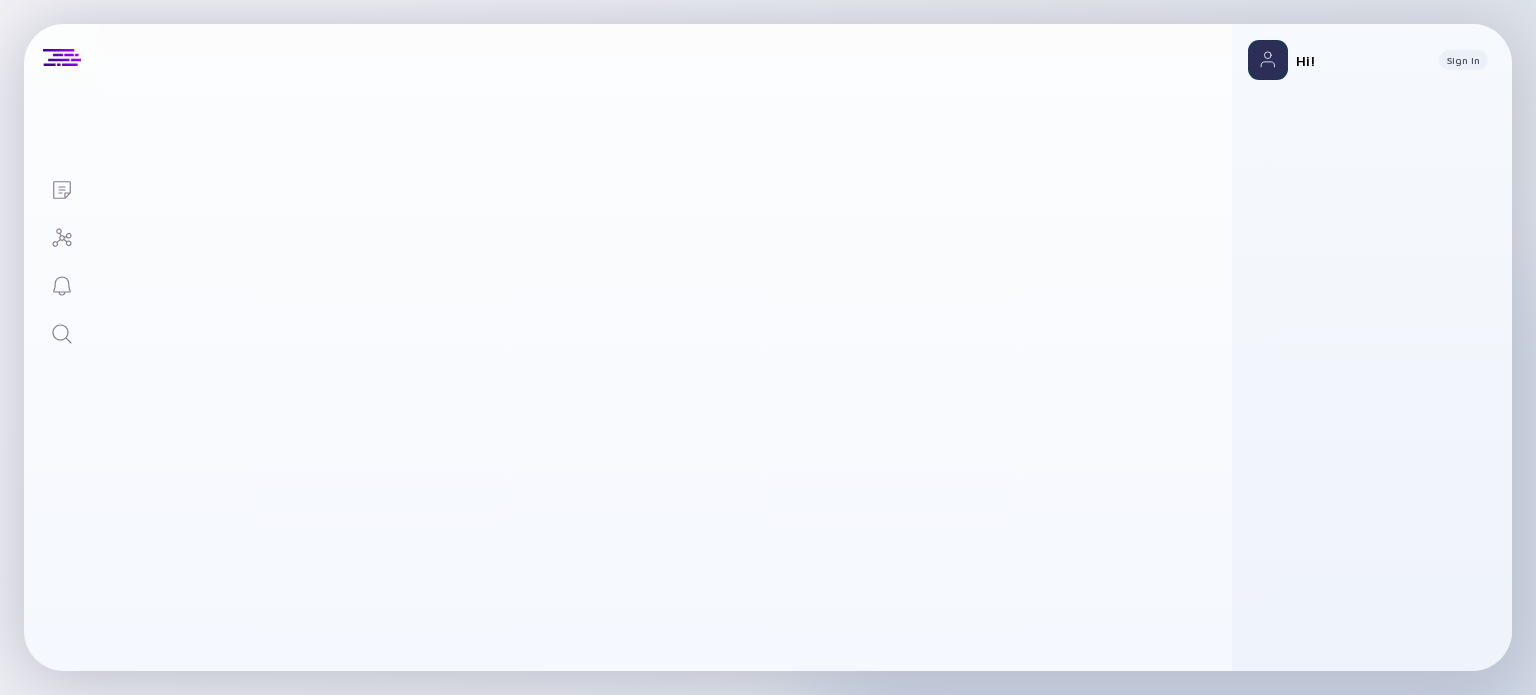 scroll, scrollTop: 0, scrollLeft: 0, axis: both 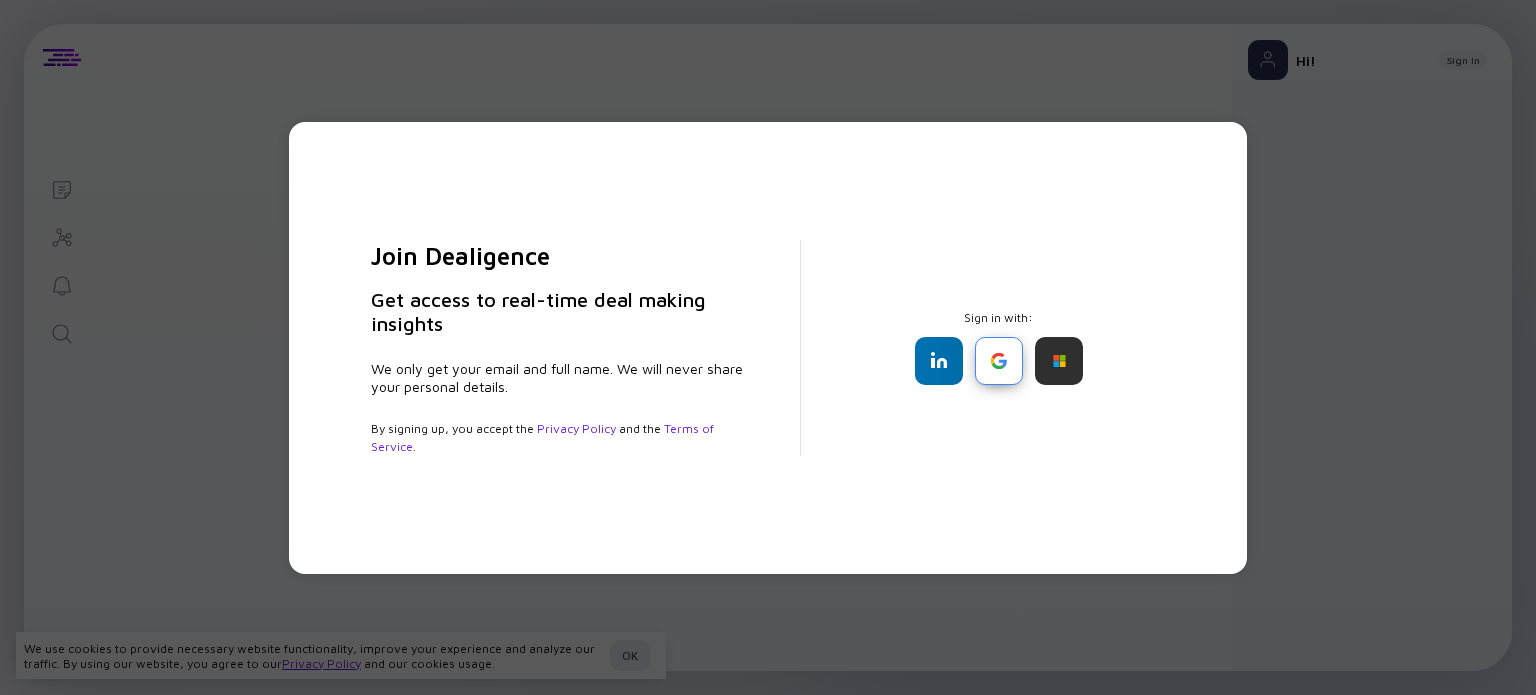 click at bounding box center [999, 361] 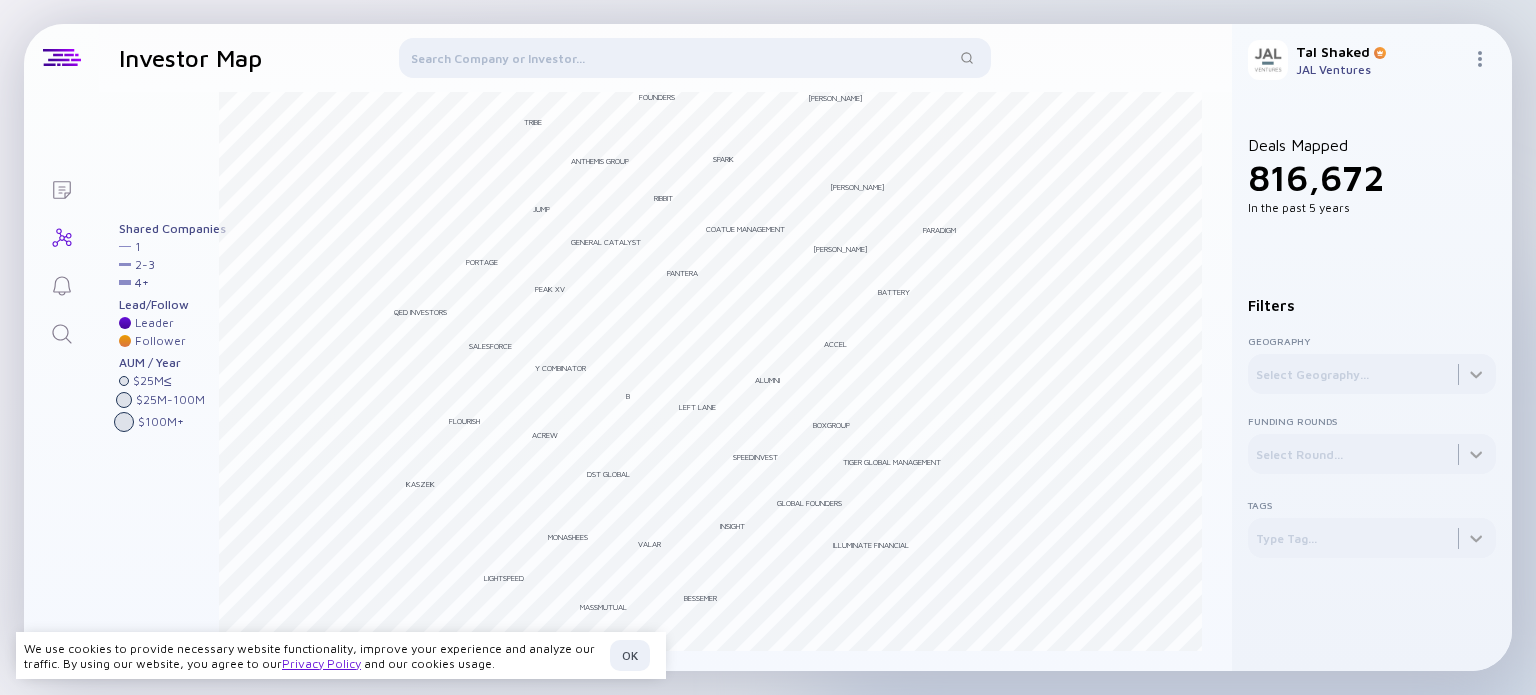 click at bounding box center (695, 62) 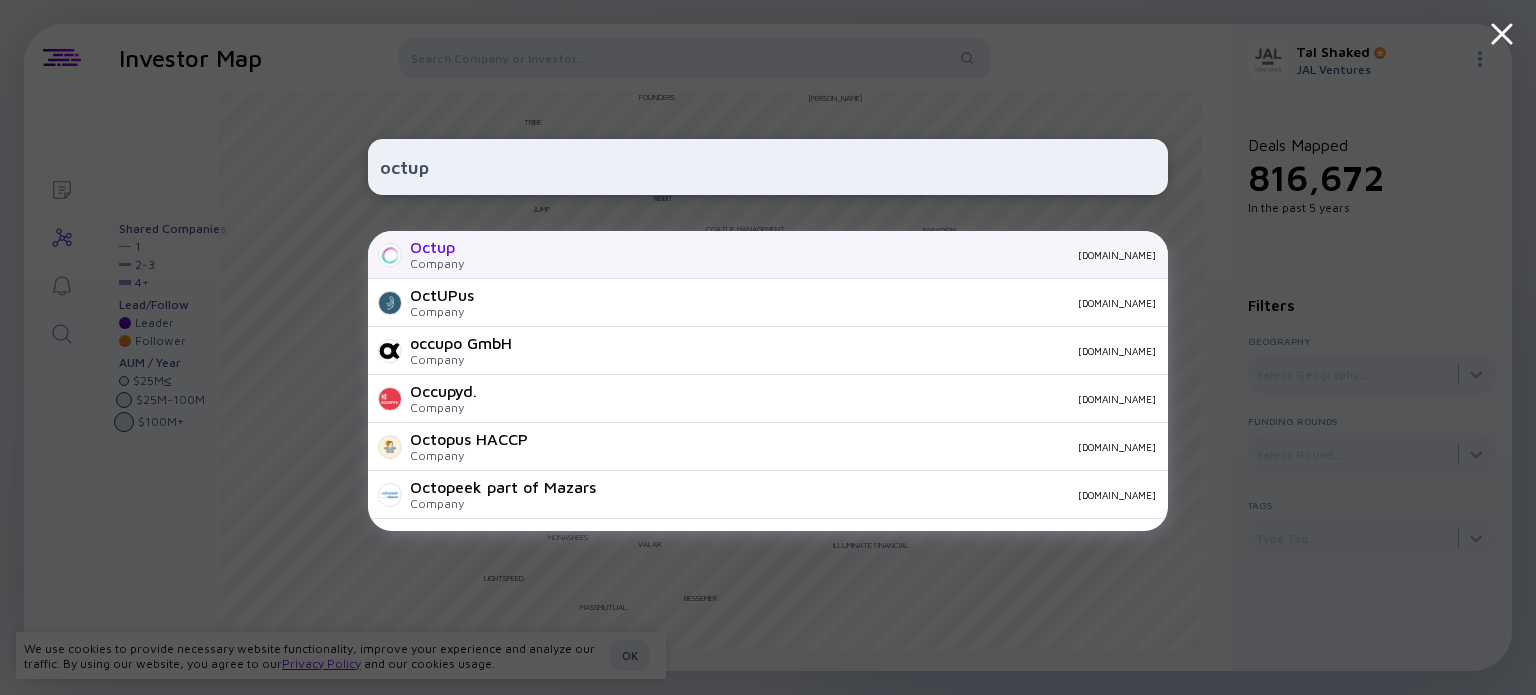 type on "octup" 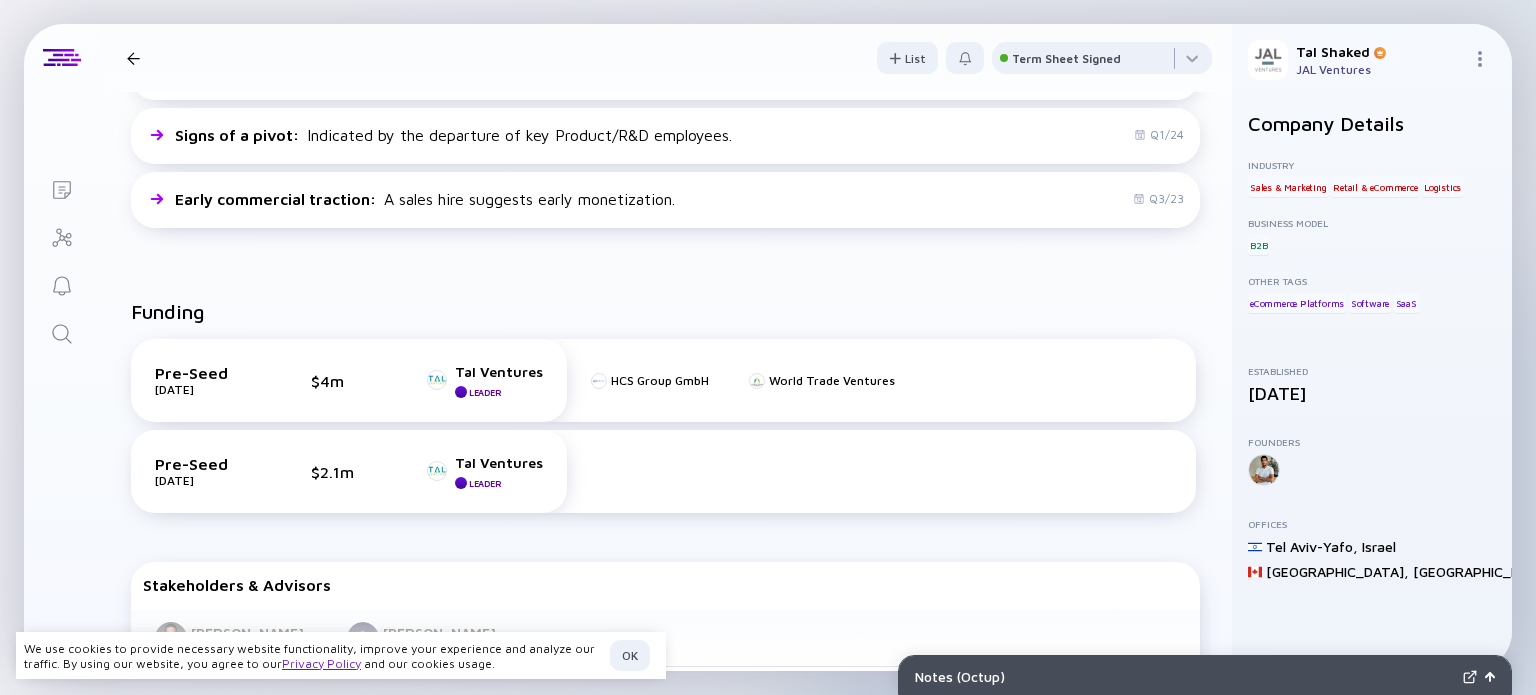 scroll, scrollTop: 0, scrollLeft: 0, axis: both 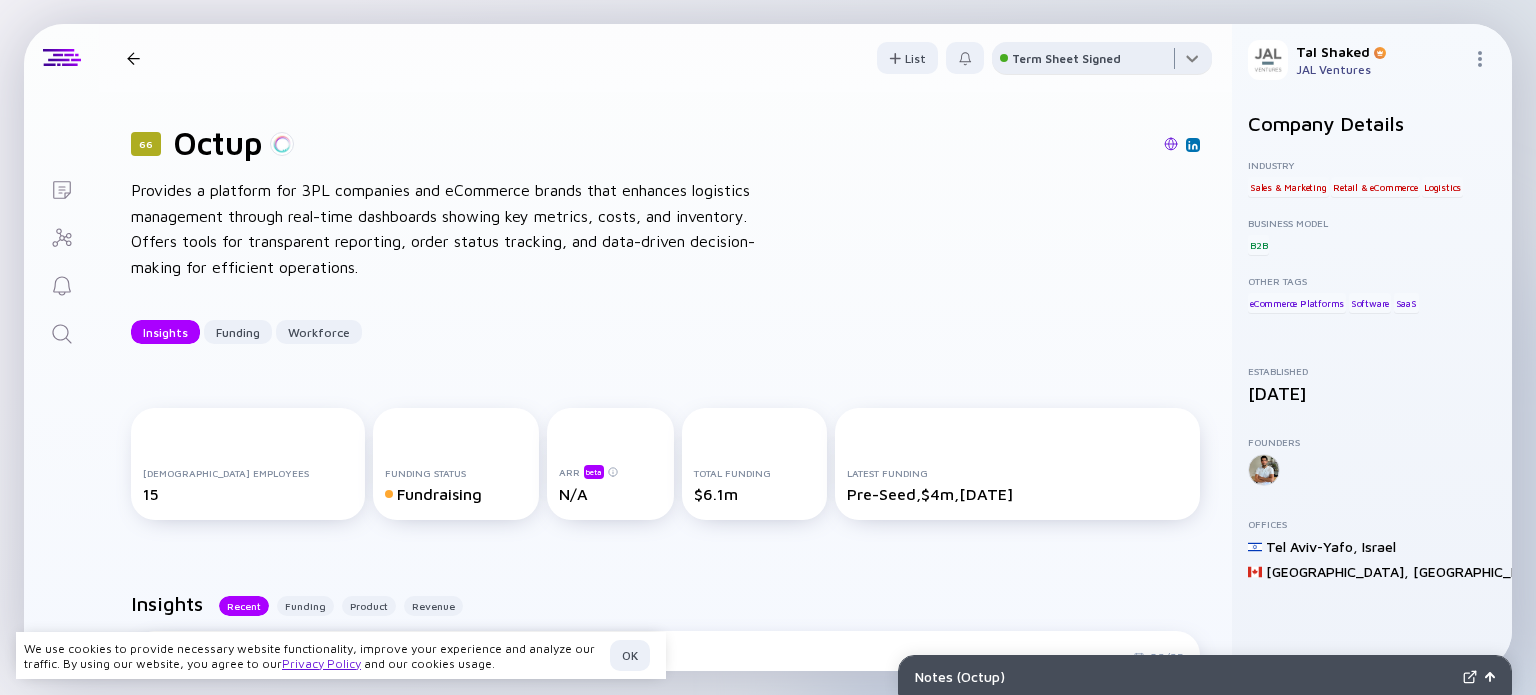 click at bounding box center [1102, 62] 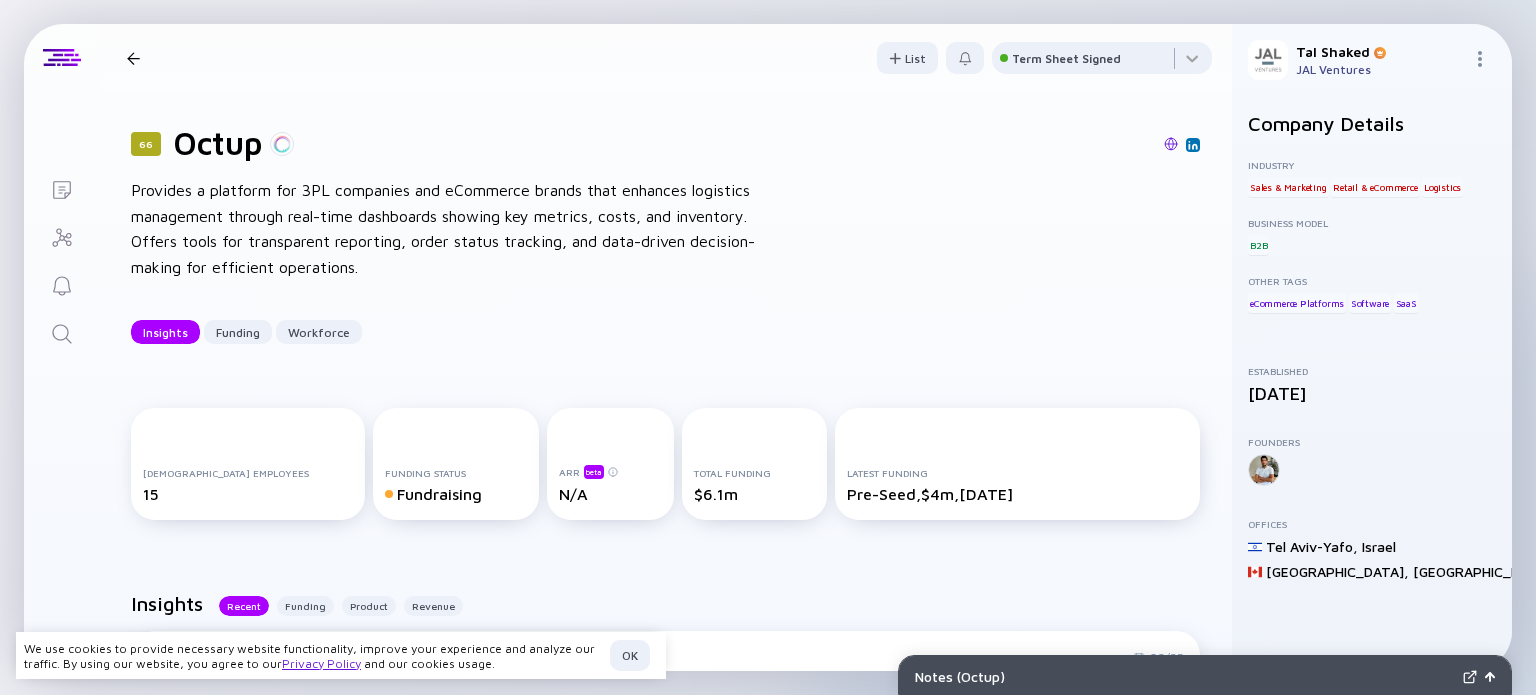 click on "66 Octup Provides a platform for 3PL companies and eCommerce brands that enhances logistics management through real-time dashboards showing key metrics, costs, and inventory. Offers tools for transparent reporting, order status tracking, and data-driven decision-making for efficient operations. Insights Funding Workforce" at bounding box center (665, 234) 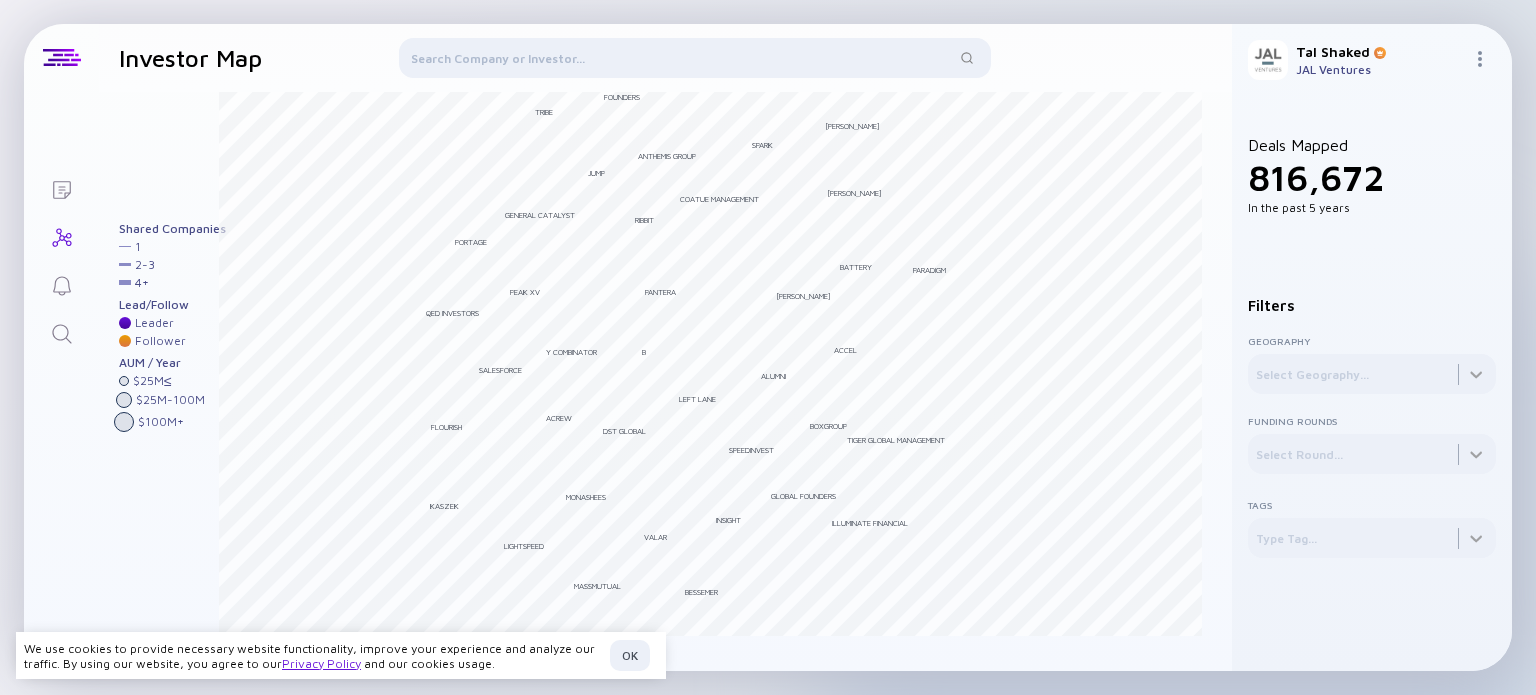 click at bounding box center [695, 62] 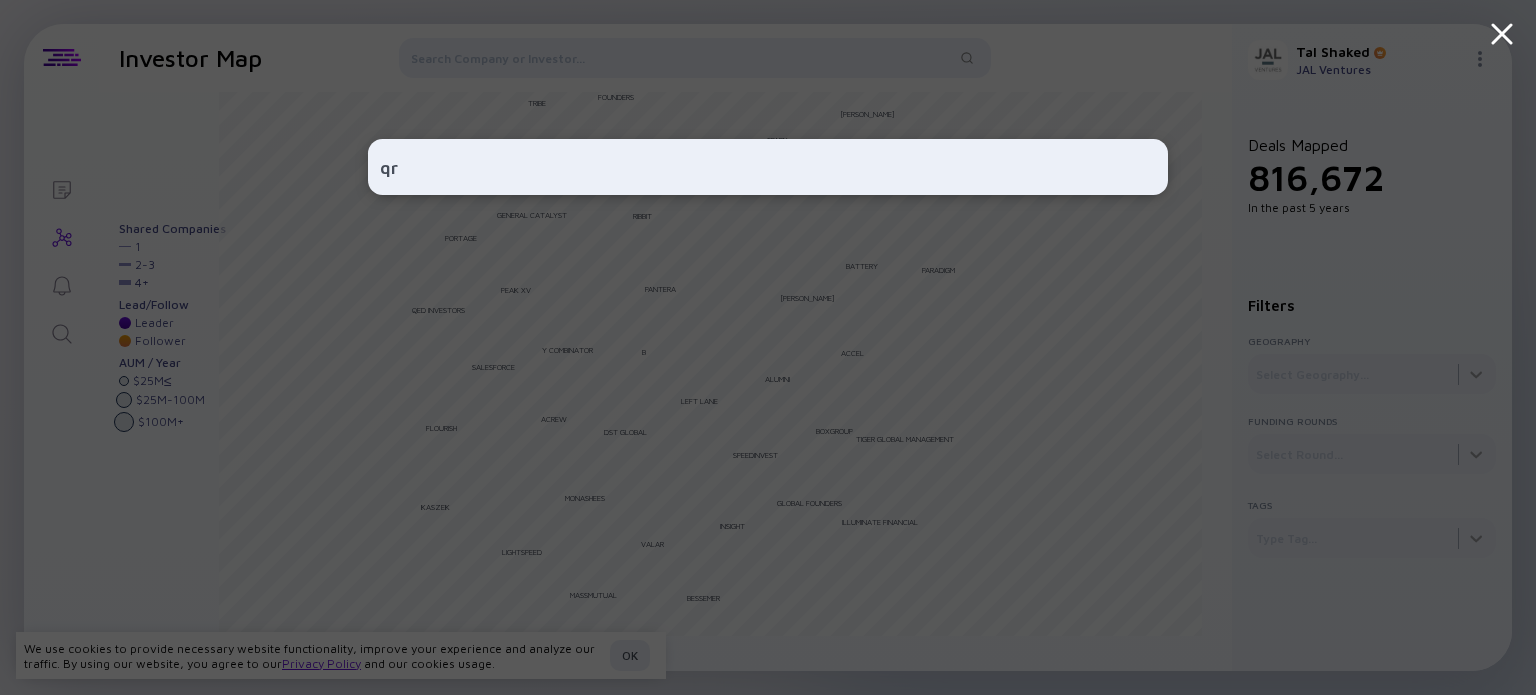 type on "q" 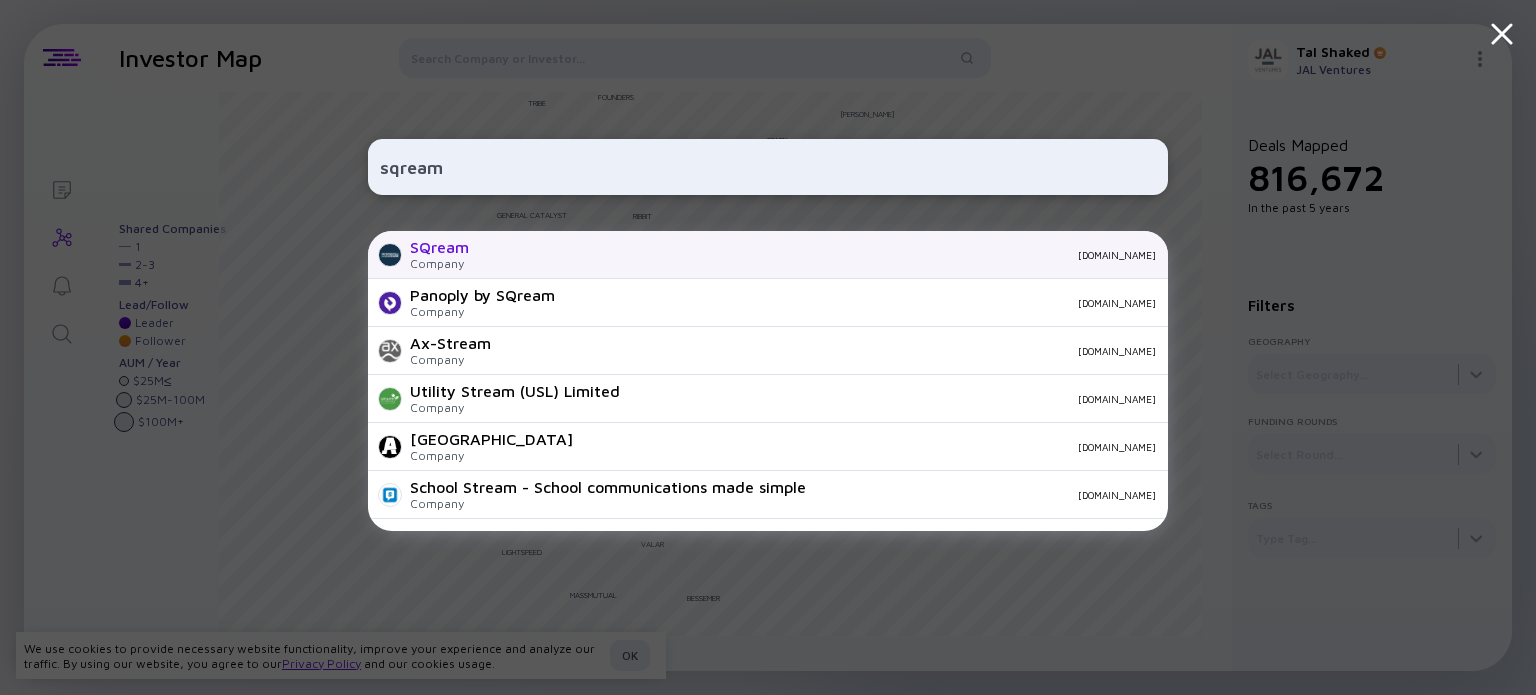 type on "sqream" 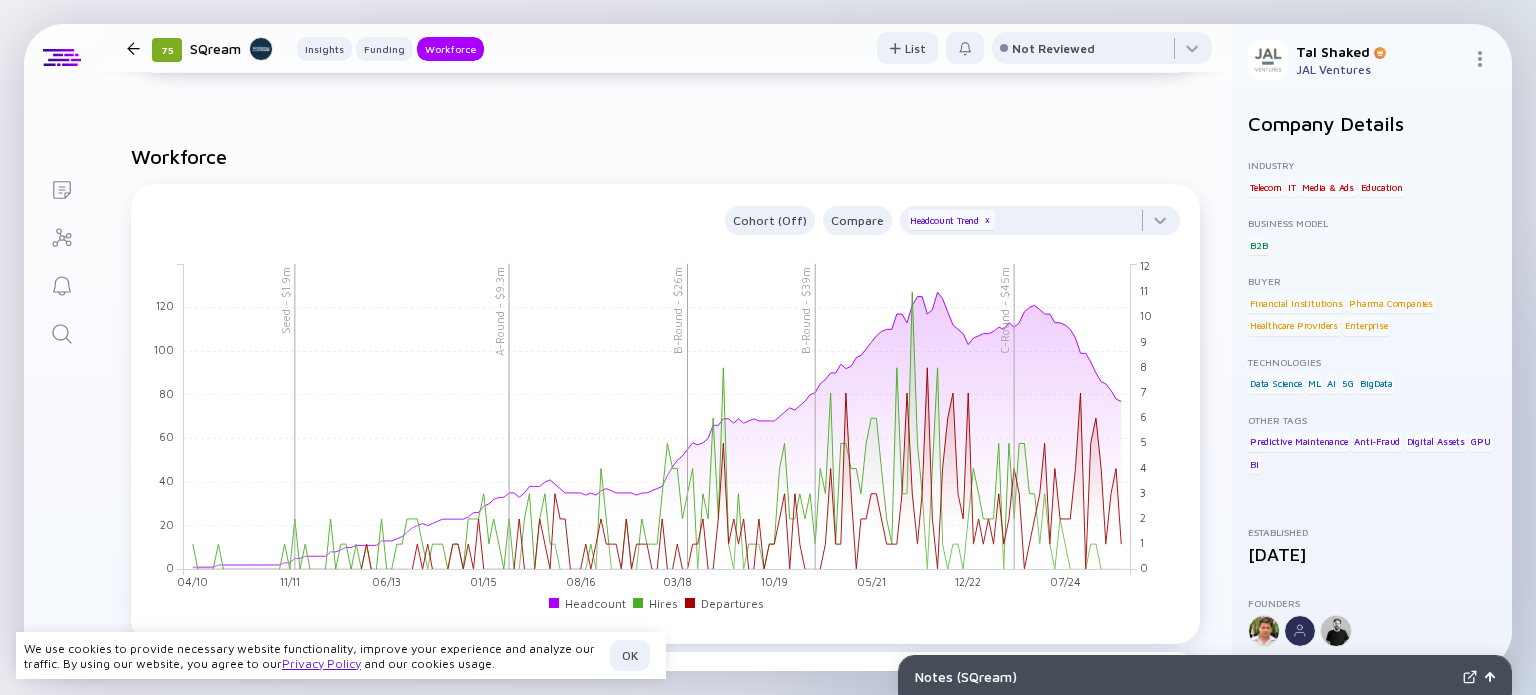 scroll, scrollTop: 2100, scrollLeft: 0, axis: vertical 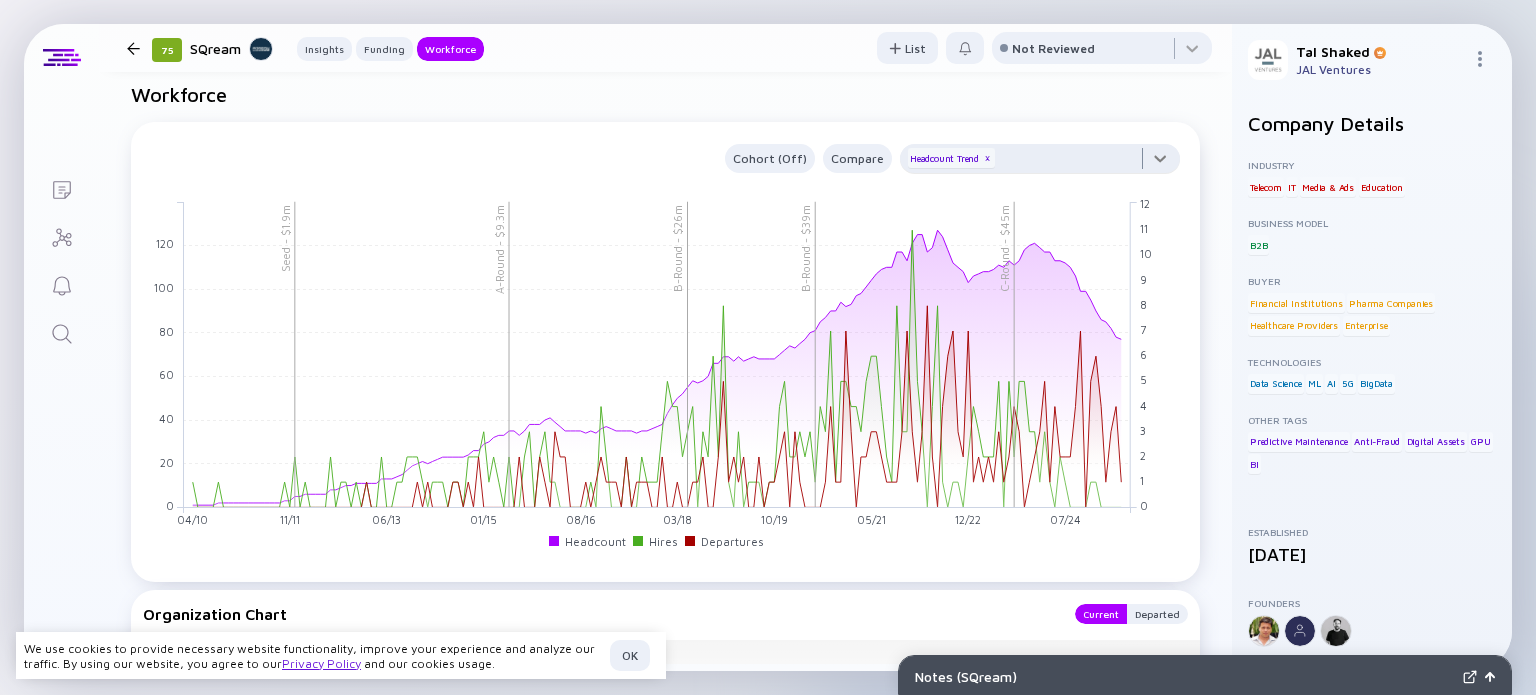 click at bounding box center (1040, 164) 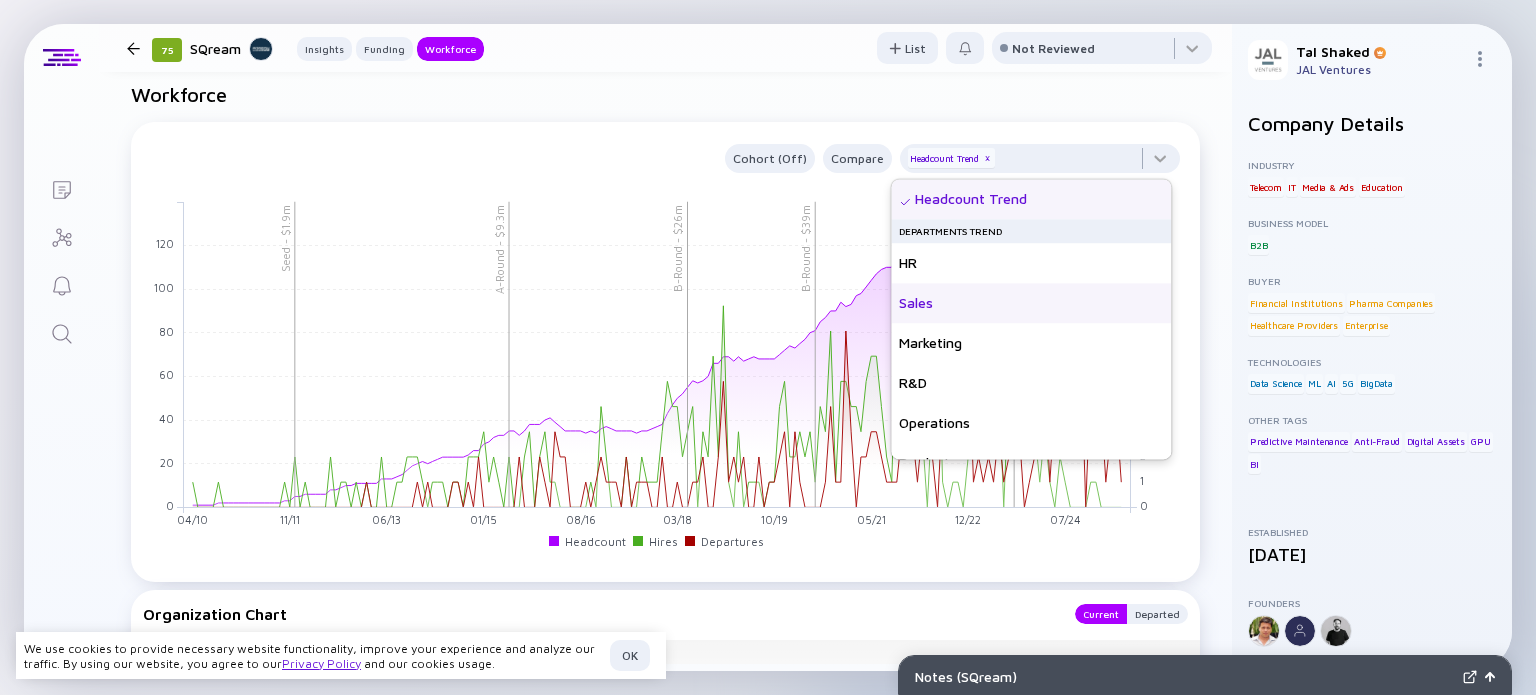 click on "Sales" at bounding box center (1031, 303) 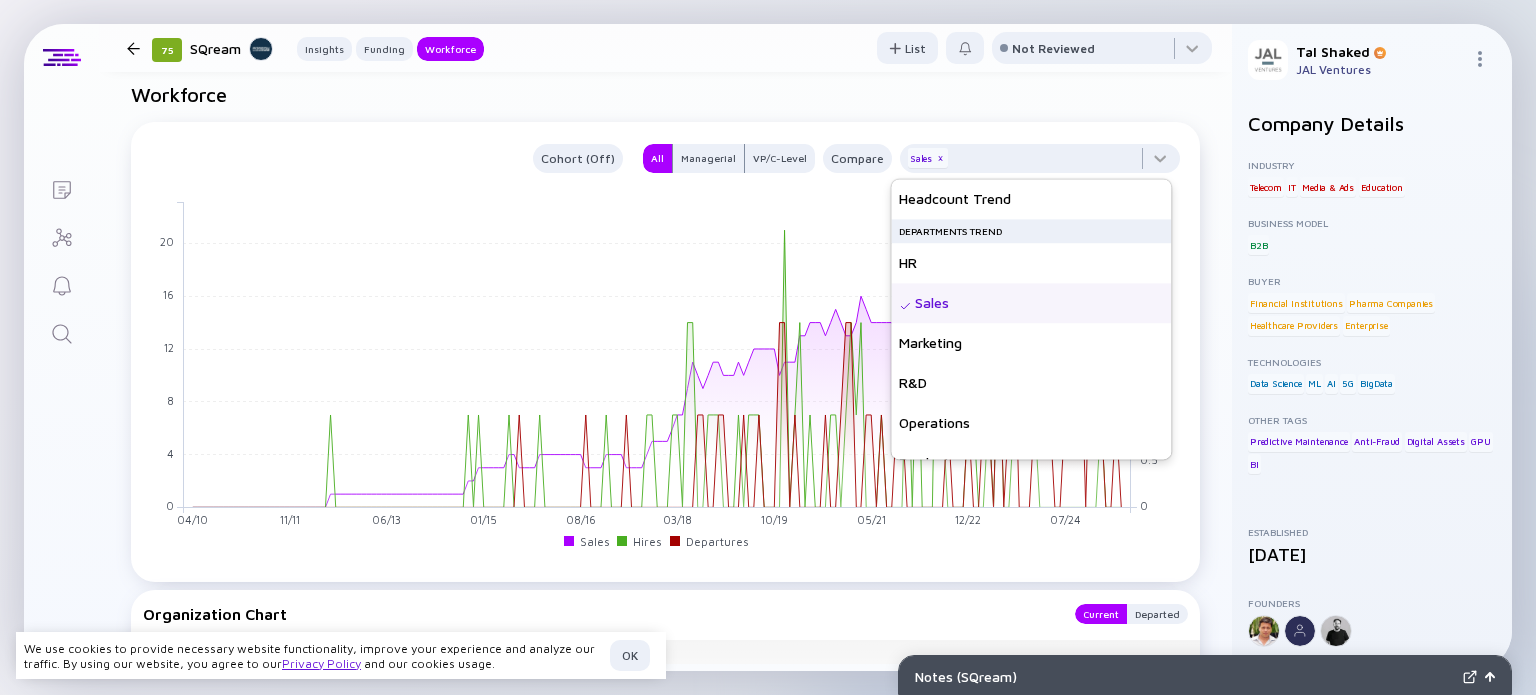 click on "Sales" at bounding box center (1031, 303) 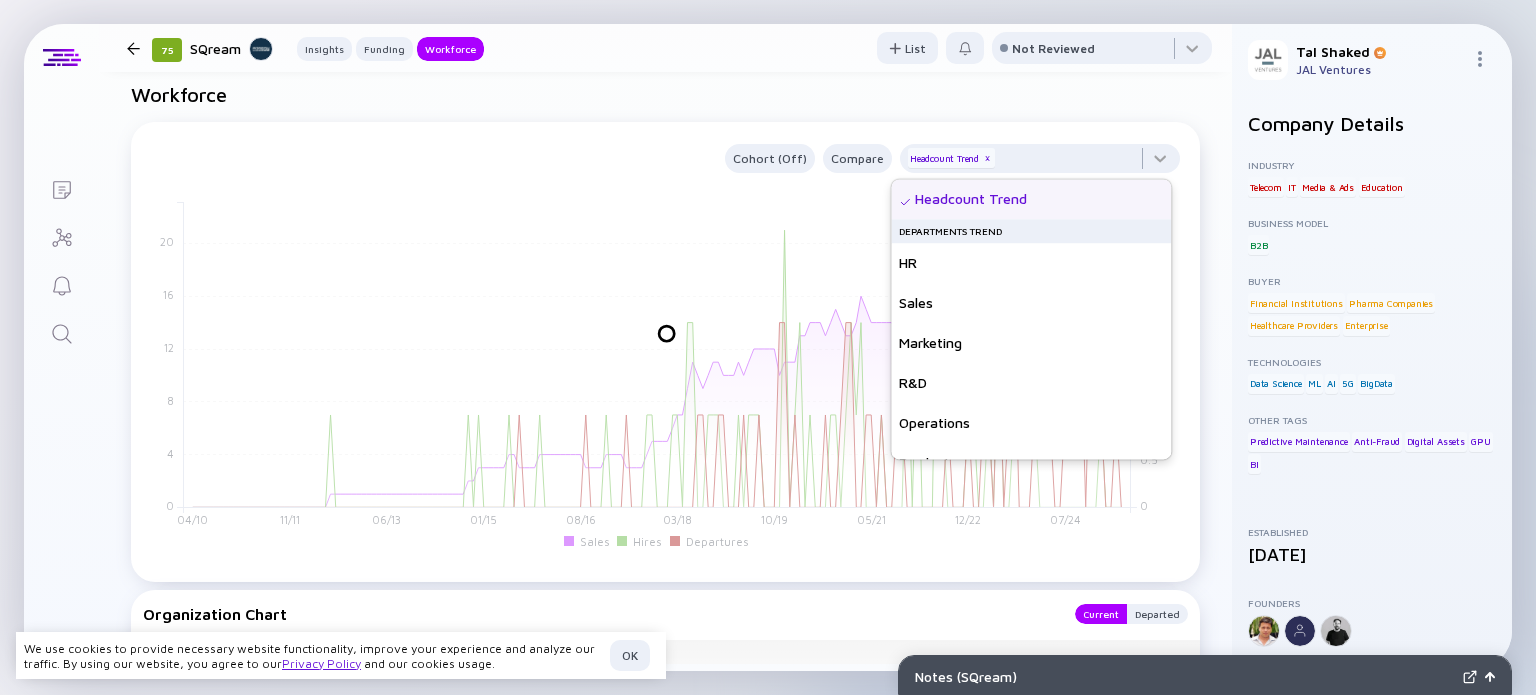 click on "B2B" at bounding box center (1372, 245) 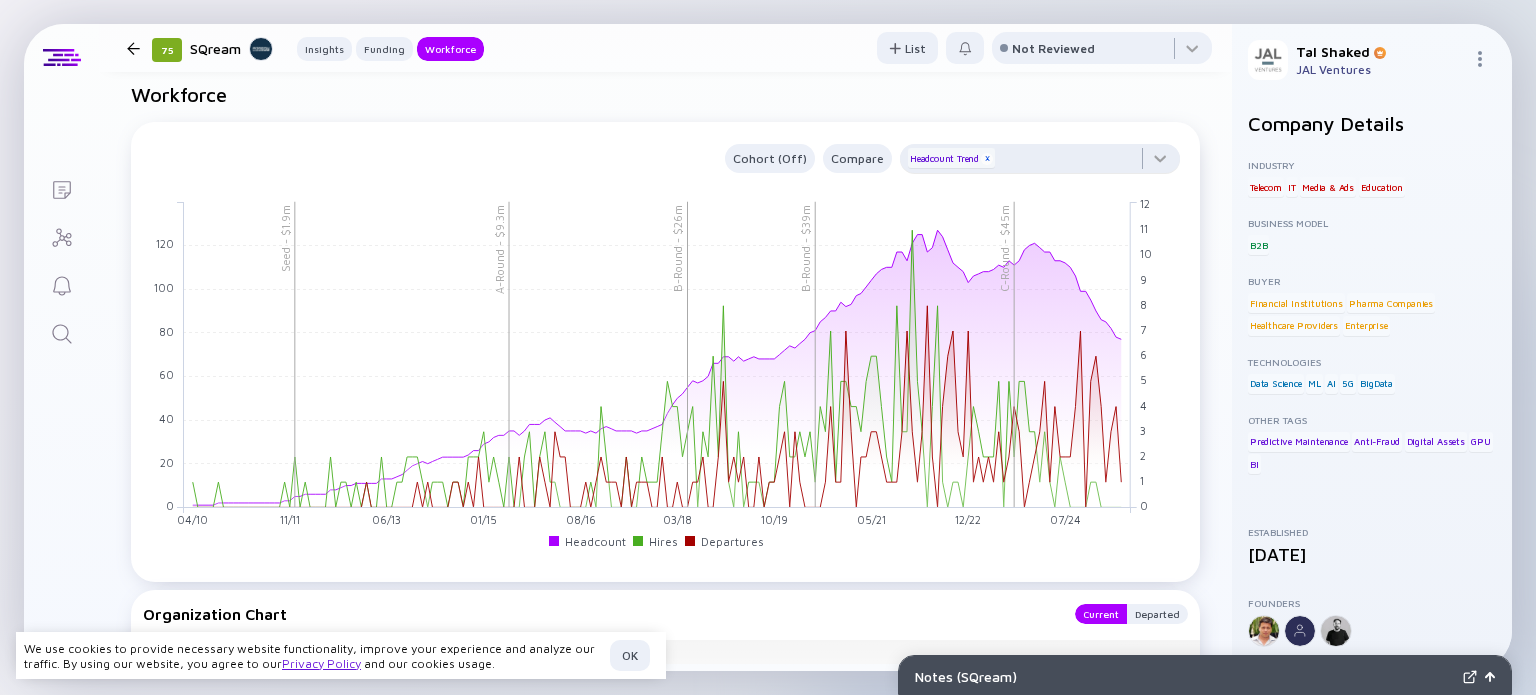click on "x" at bounding box center (987, 159) 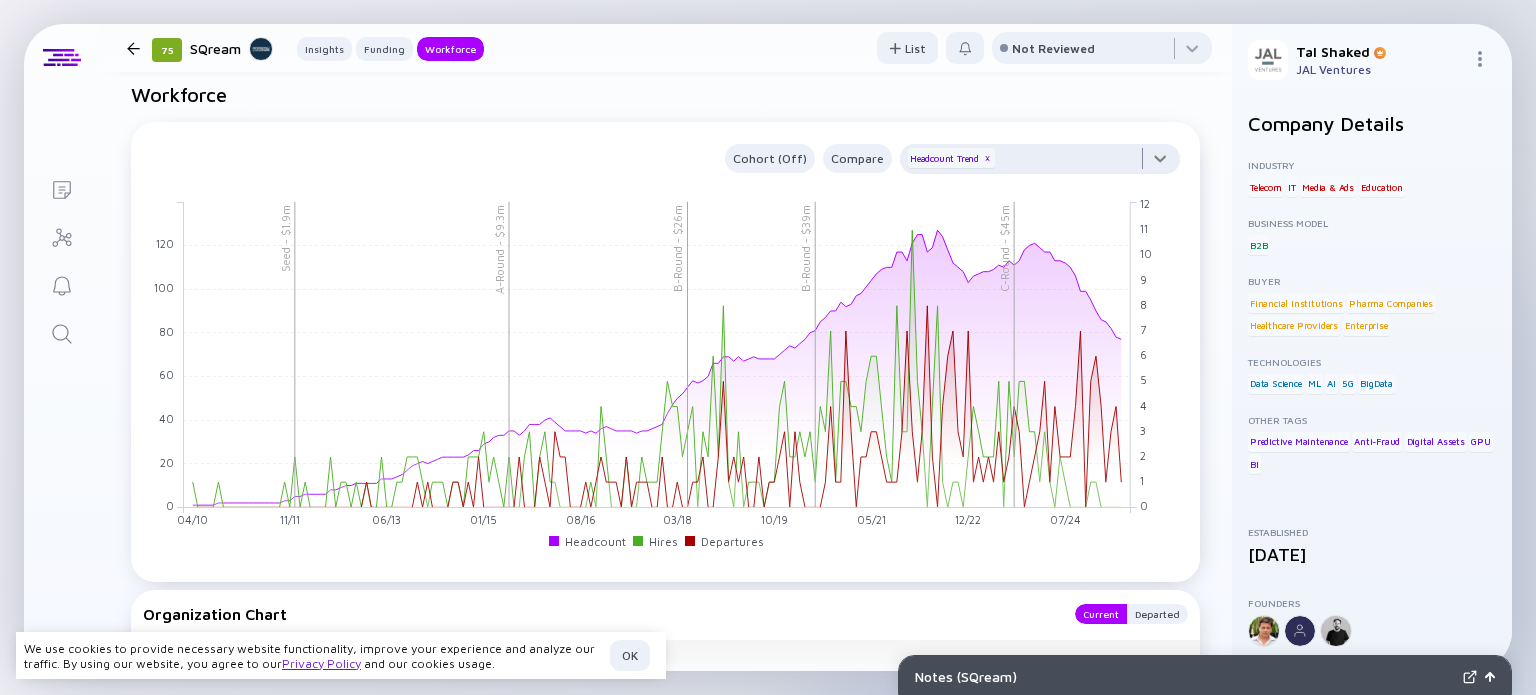 click at bounding box center (1040, 164) 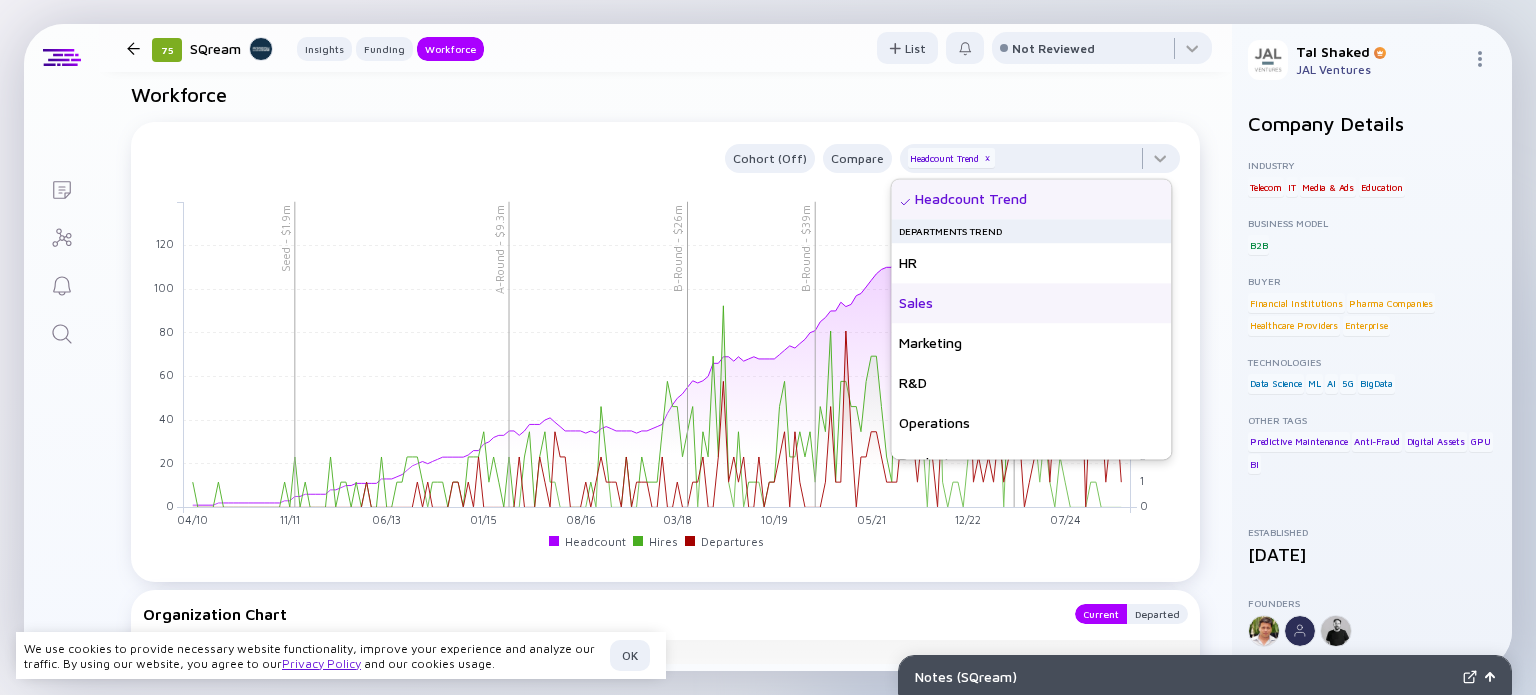 click on "Sales" at bounding box center (1031, 303) 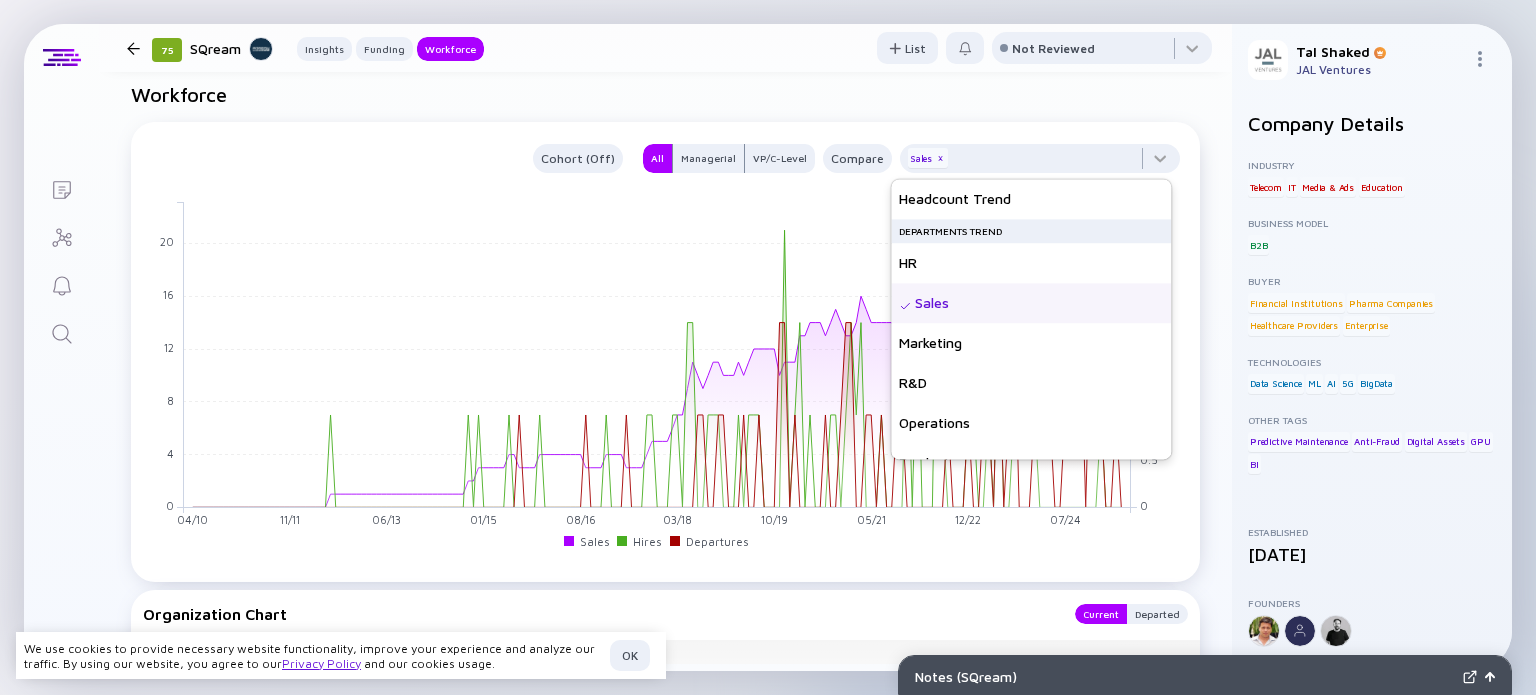 click on "Business Model" at bounding box center (1372, 223) 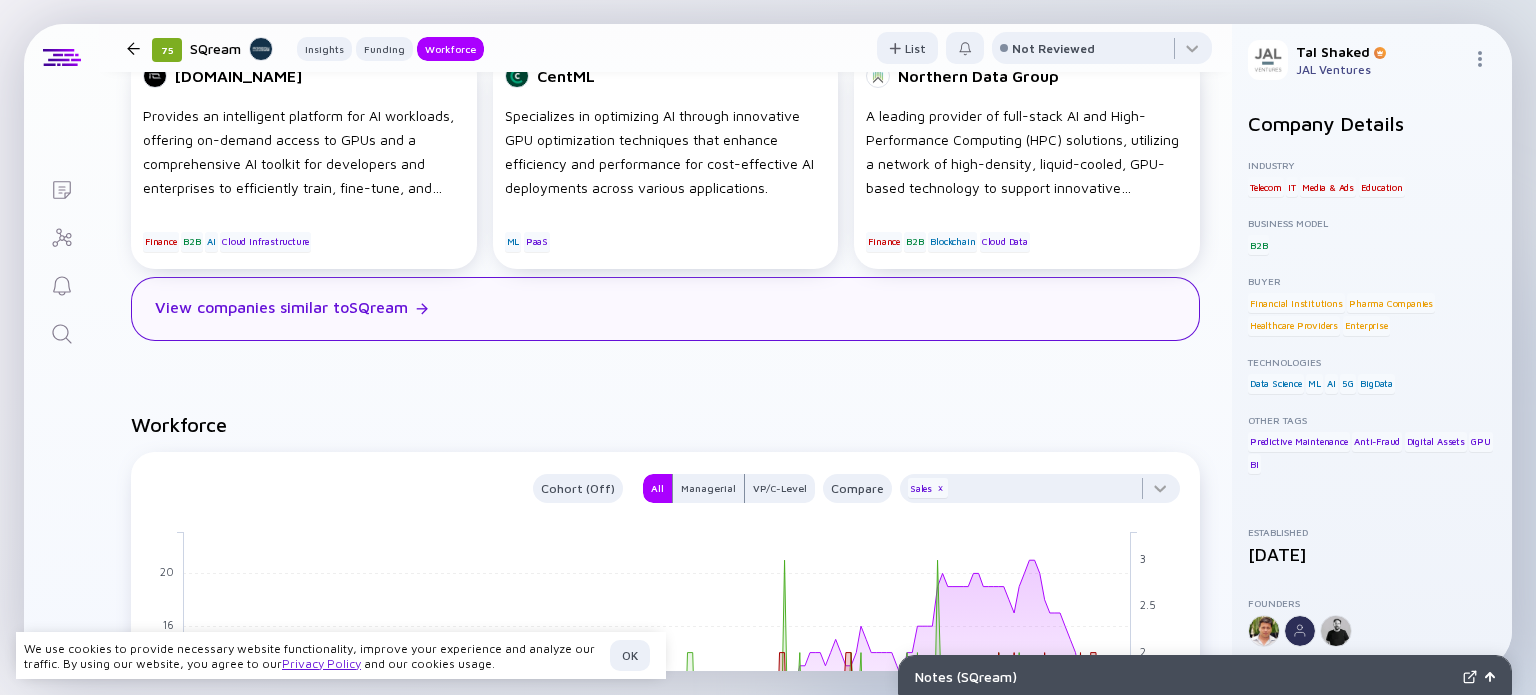 scroll, scrollTop: 0, scrollLeft: 0, axis: both 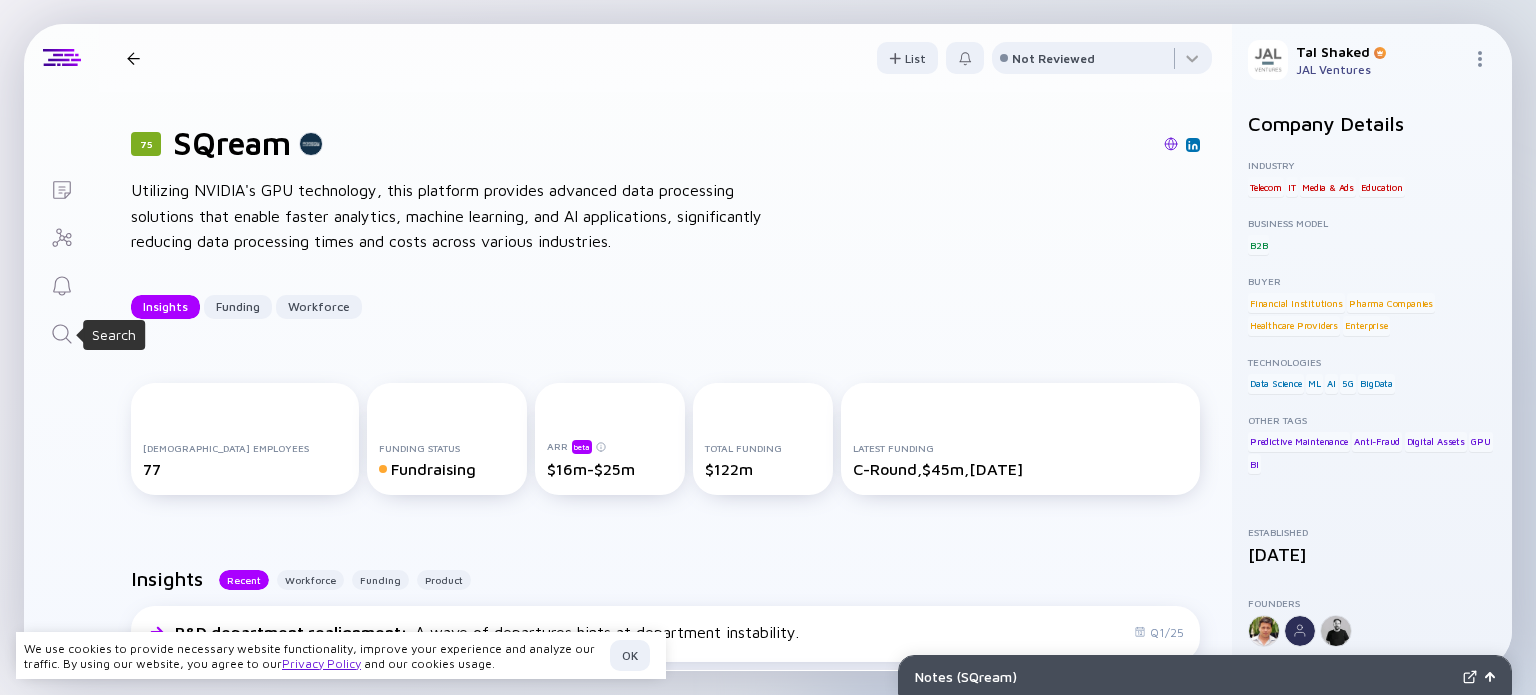 click 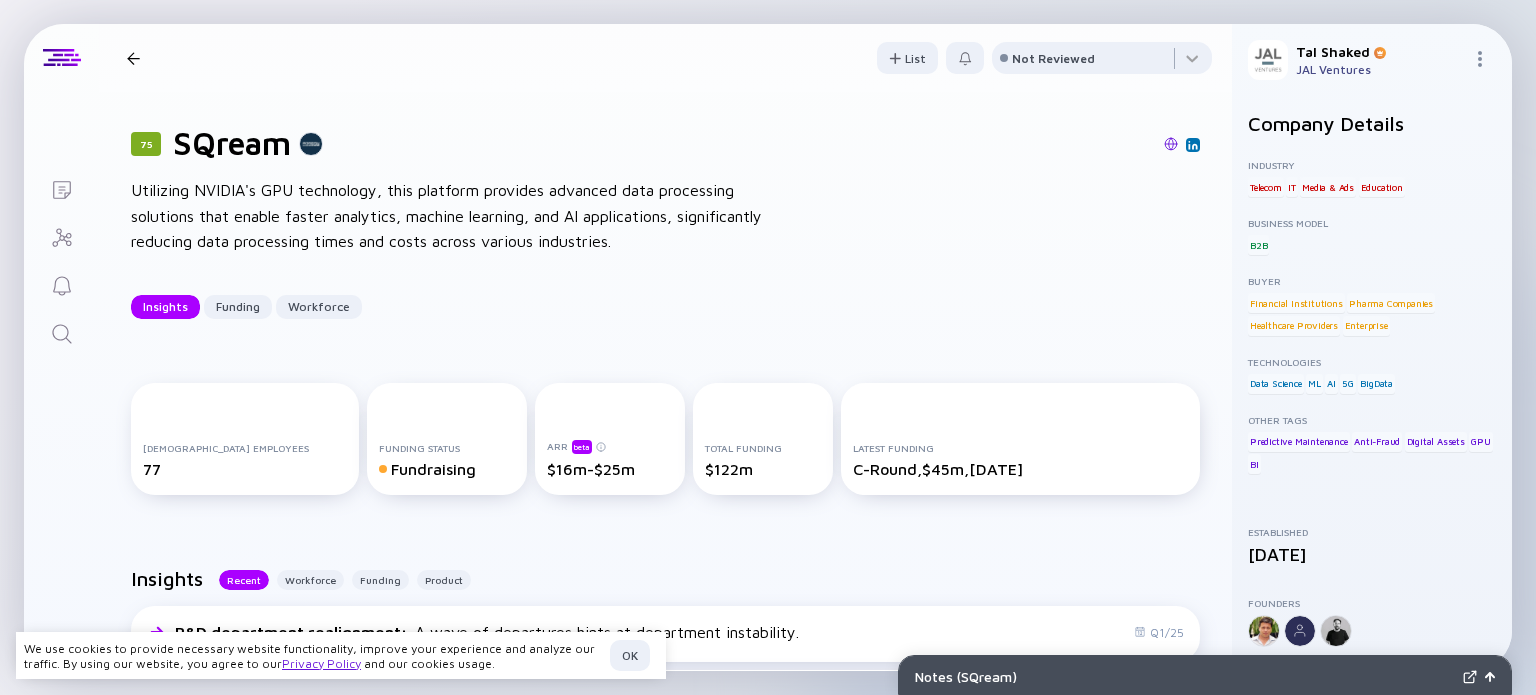 click on "Lists" 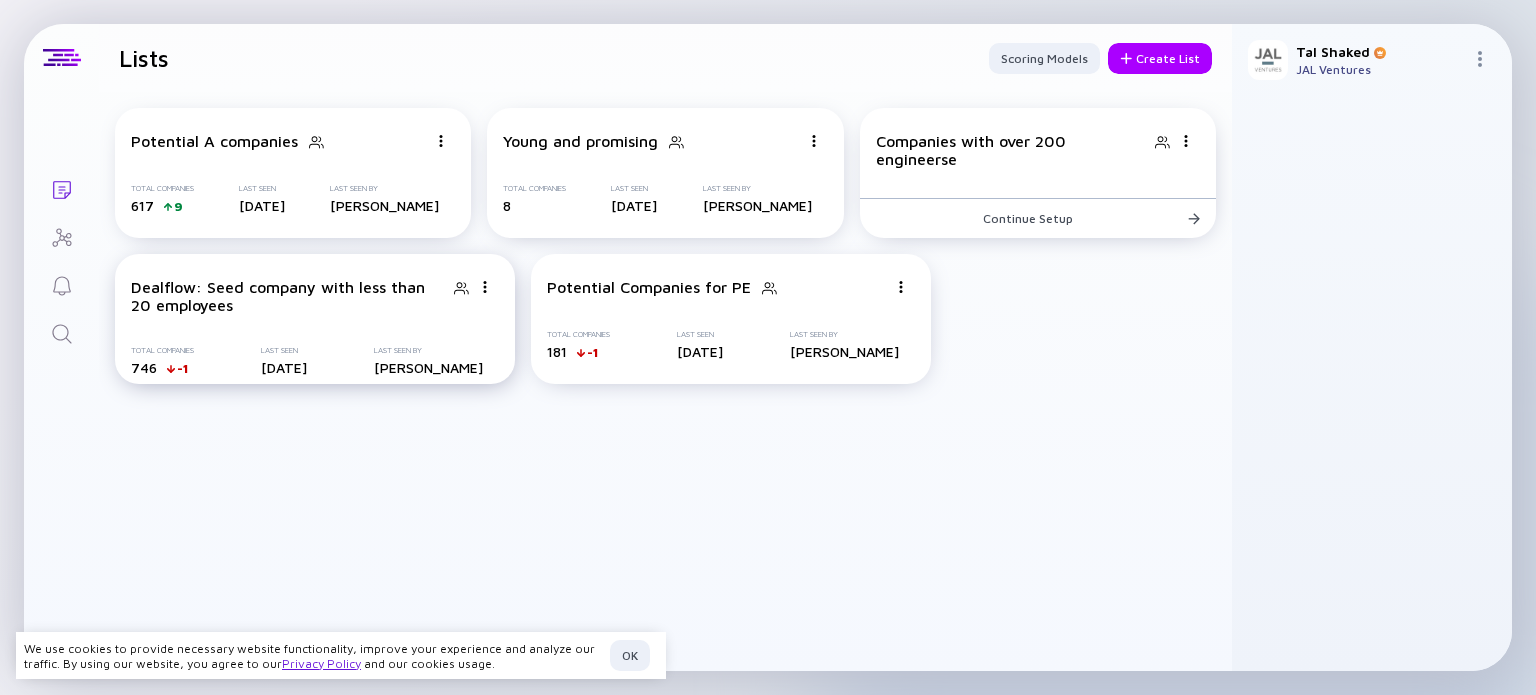 click on "Dealflow: Seed company with less than 20 employees" at bounding box center (287, 296) 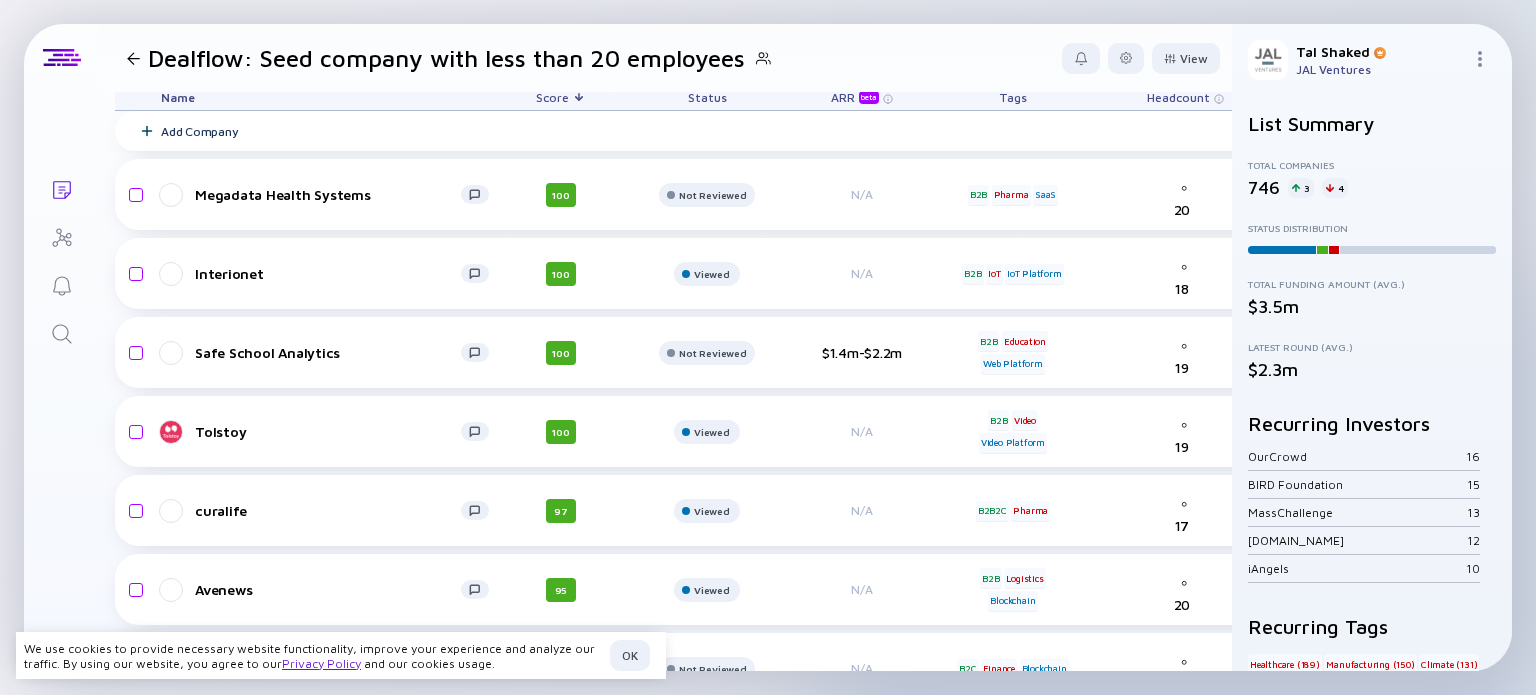 scroll, scrollTop: 0, scrollLeft: 0, axis: both 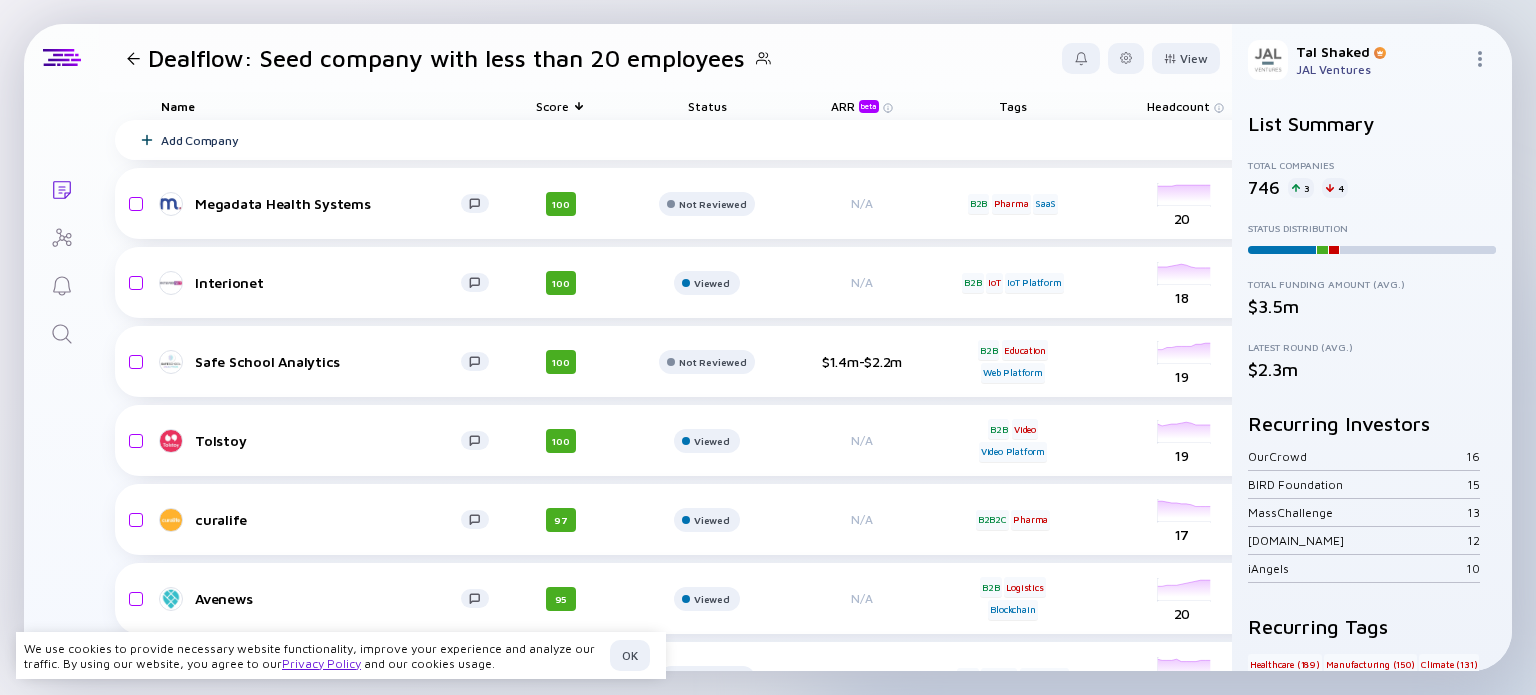 click at bounding box center (133, 58) 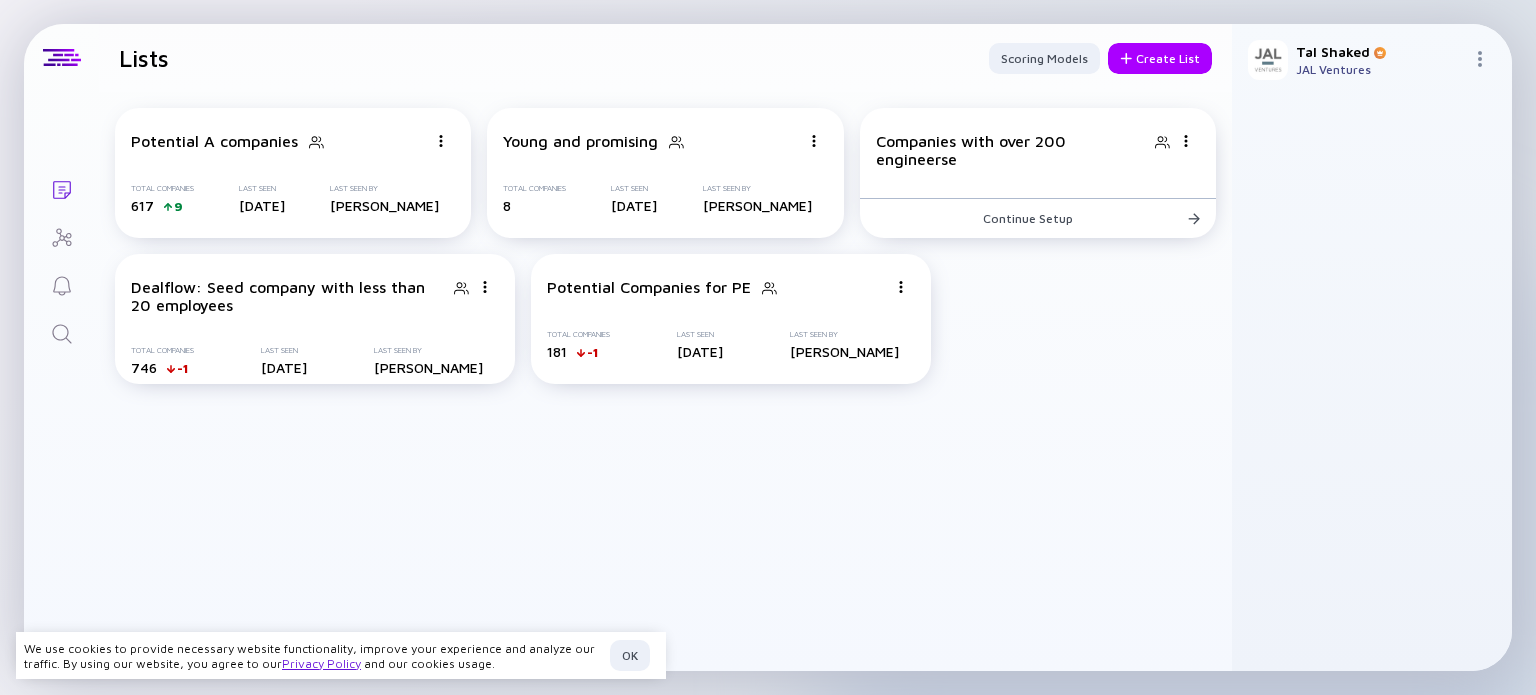 click 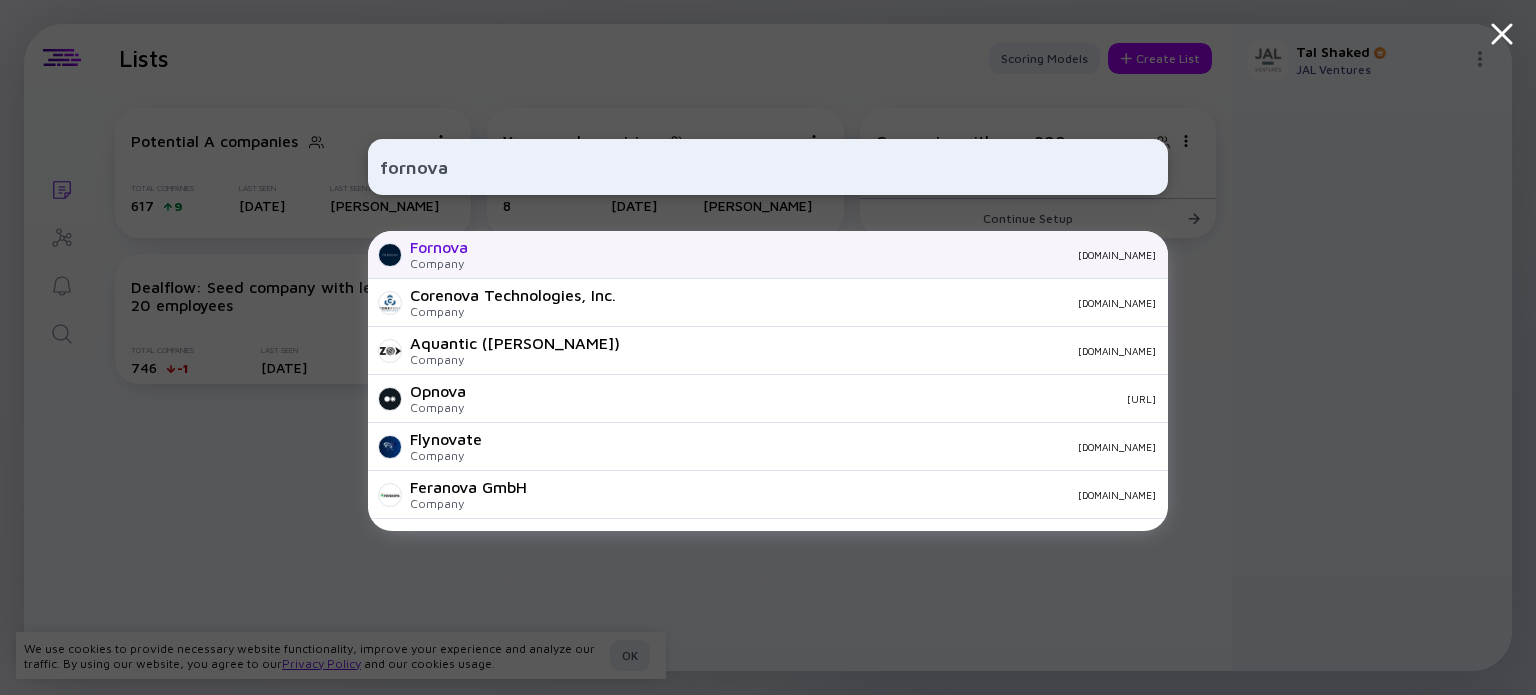 type on "fornova" 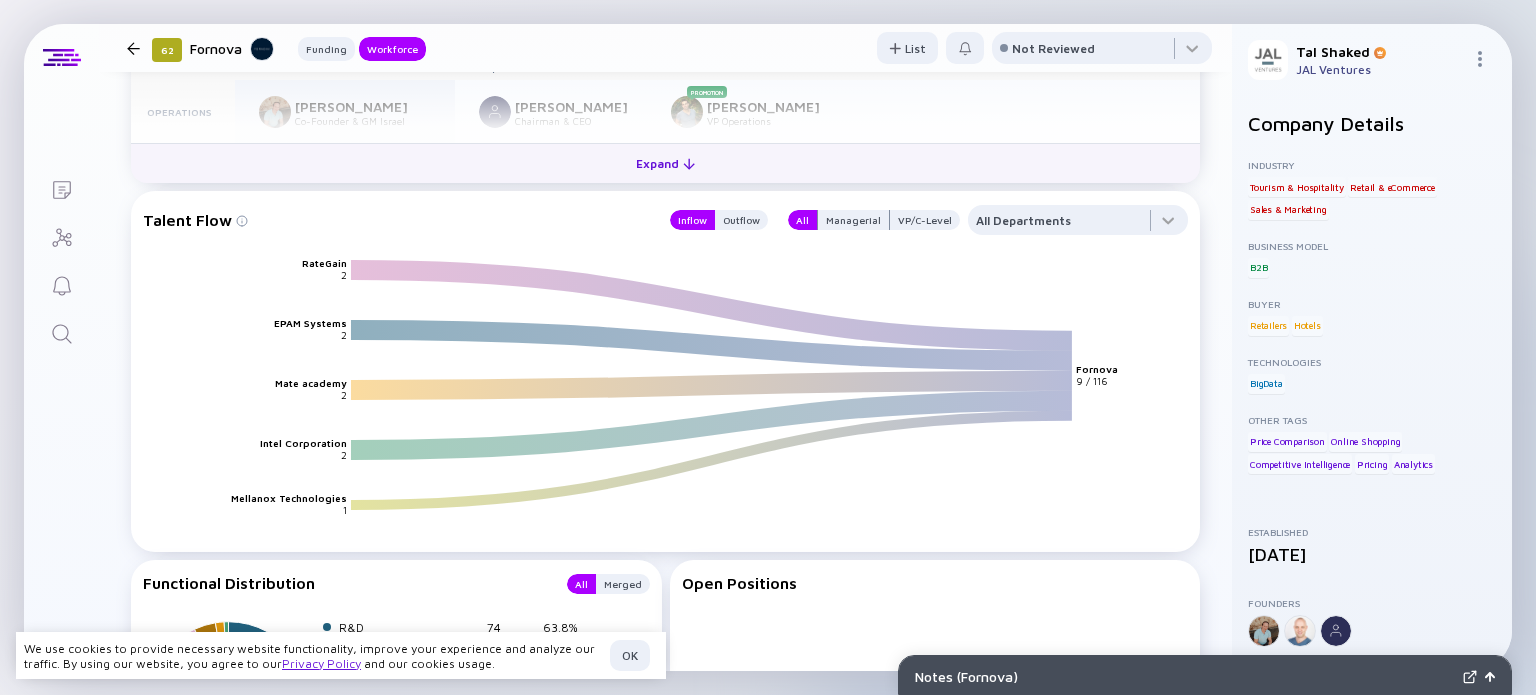 scroll, scrollTop: 2200, scrollLeft: 0, axis: vertical 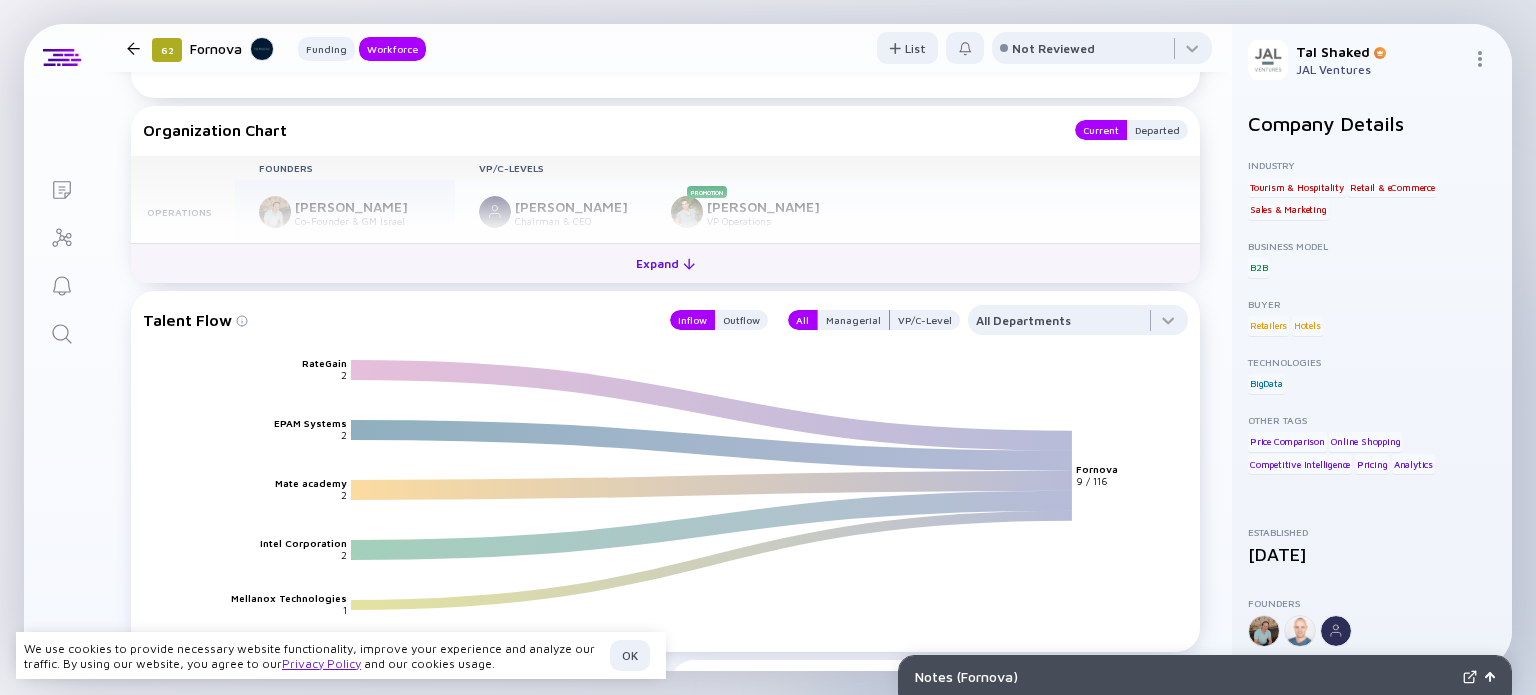 click on "Expand" at bounding box center [665, 263] 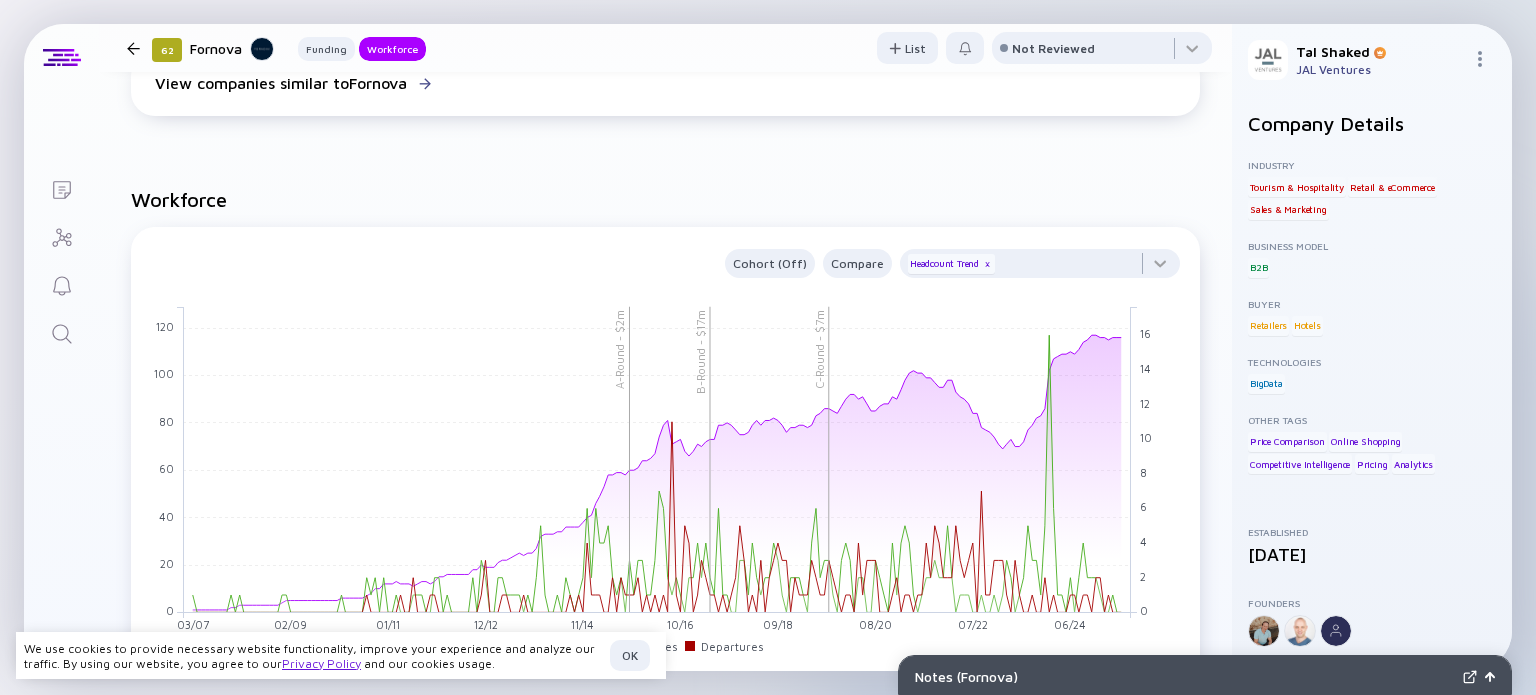 scroll, scrollTop: 1600, scrollLeft: 0, axis: vertical 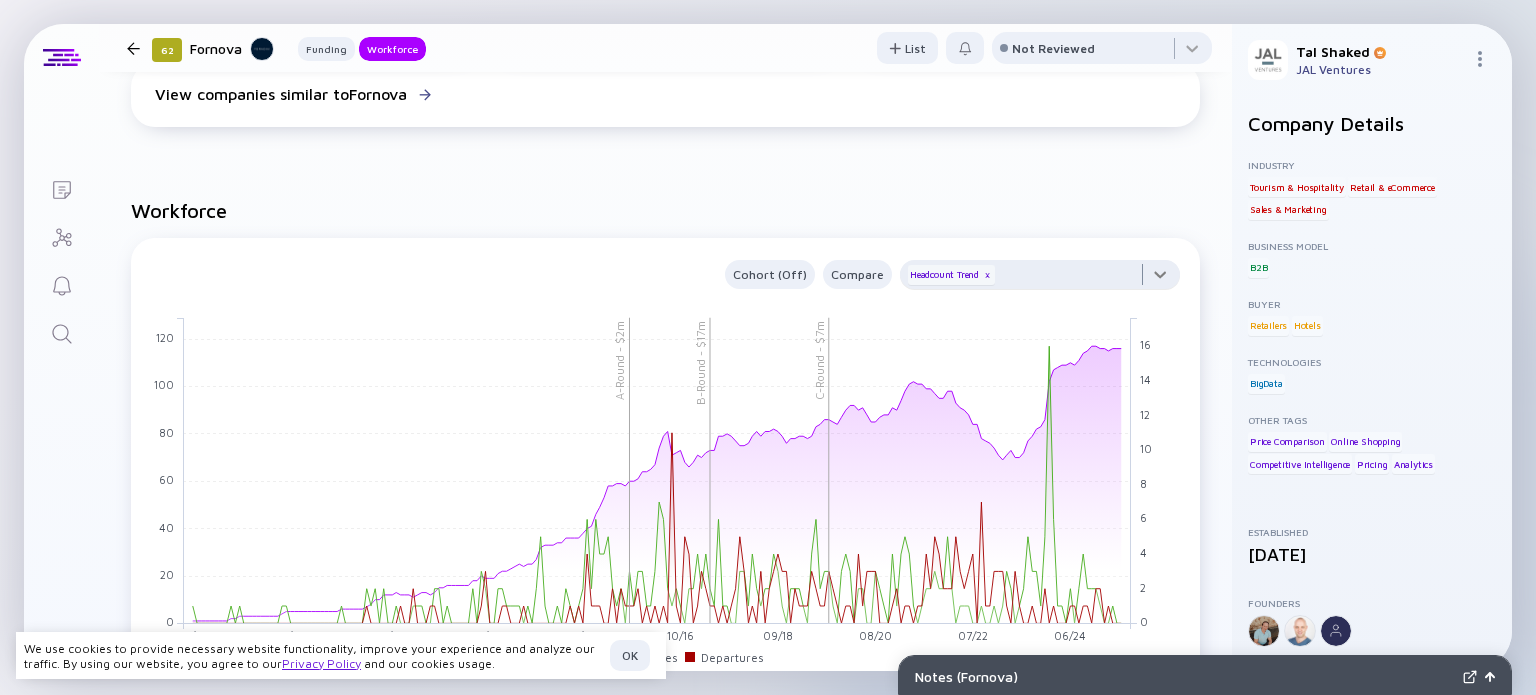click at bounding box center (1040, 280) 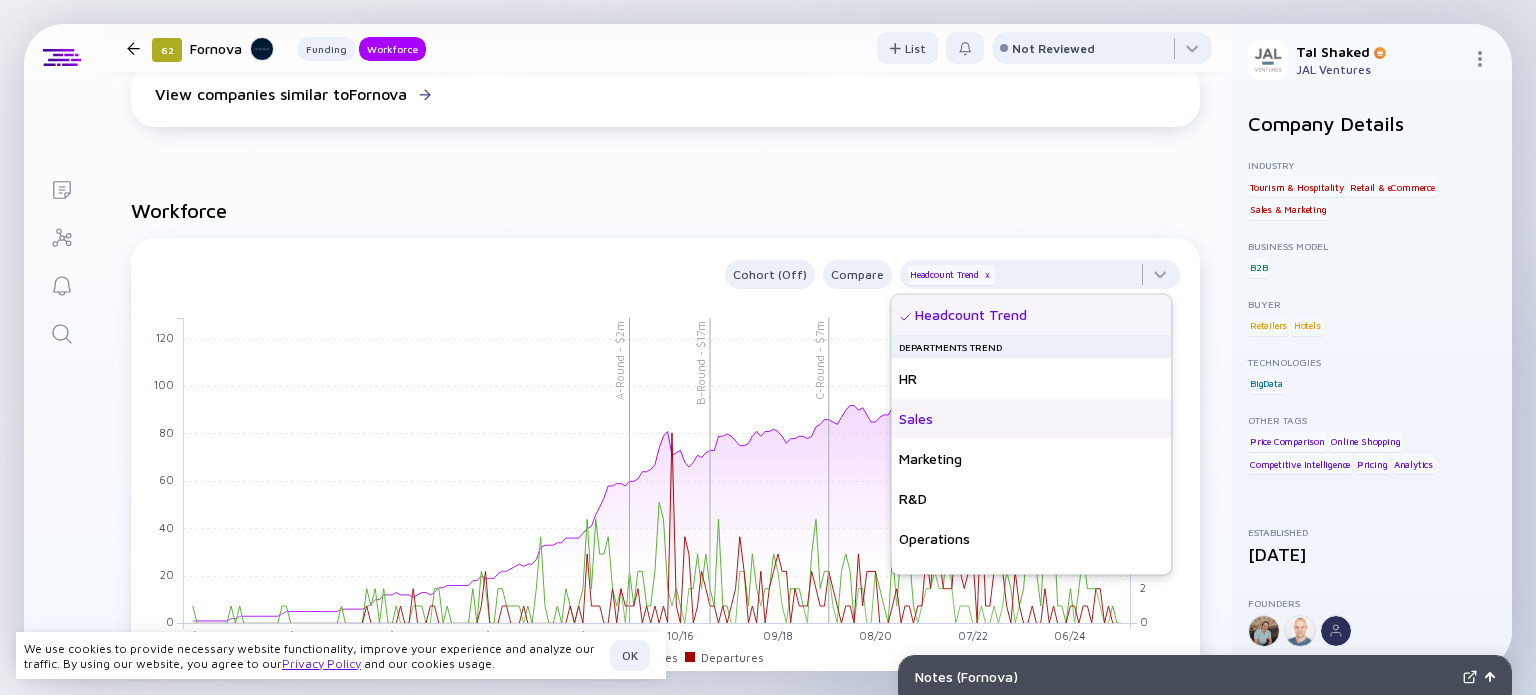 click on "Sales" at bounding box center [1031, 419] 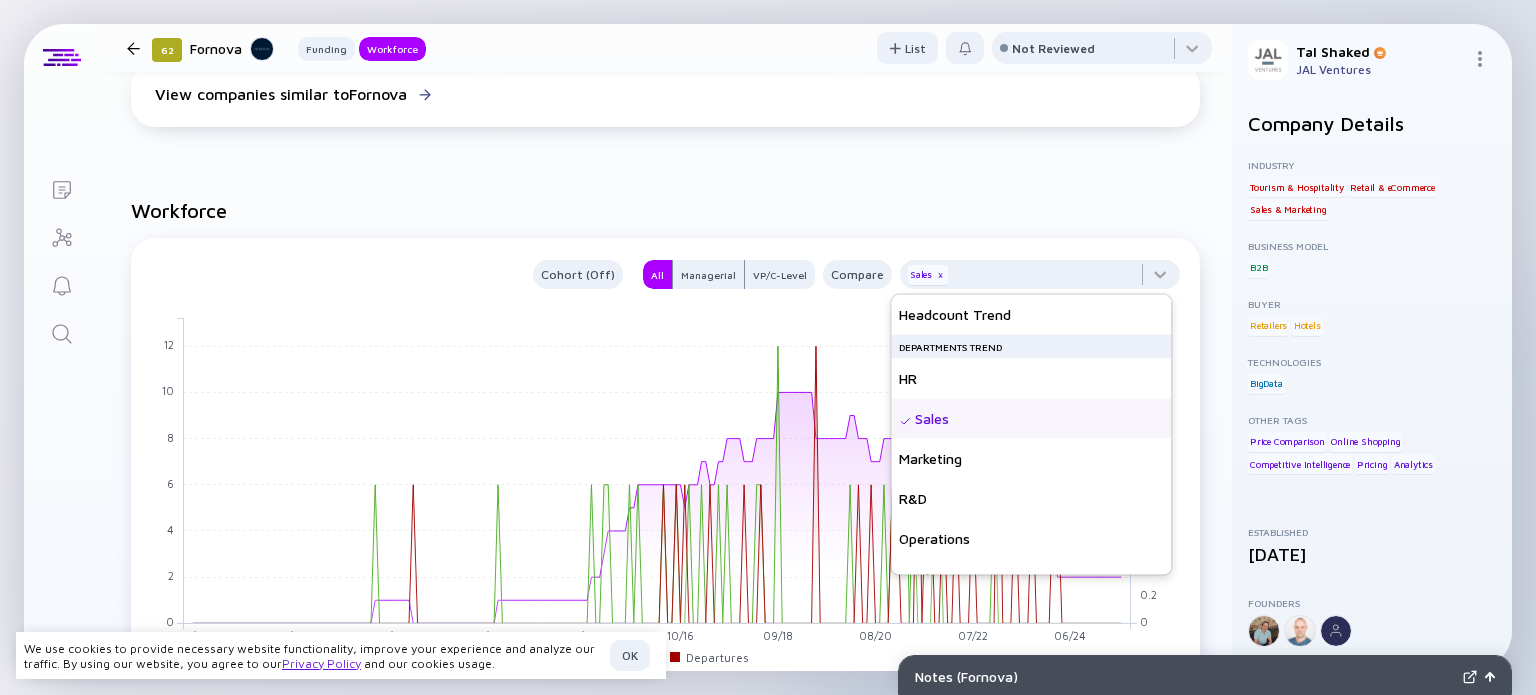 click on "Industry Tourism & Hospitality Retail & eCommerce Sales & Marketing Business Model B2B Buyer Retailers Hotels Technologies BigData Other Tags Price Comparison Online Shopping Competitive Intelligence Pricing Analytics" at bounding box center [1372, 316] 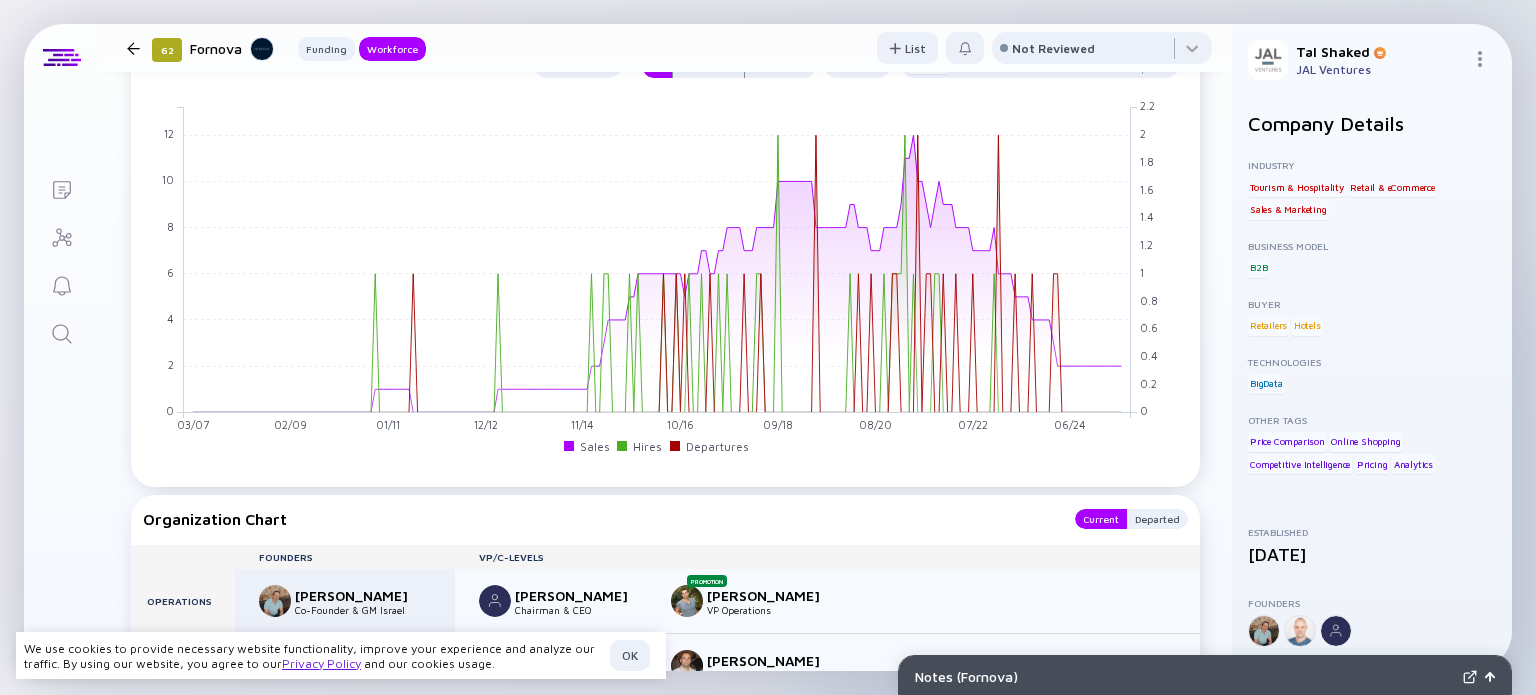 scroll, scrollTop: 0, scrollLeft: 0, axis: both 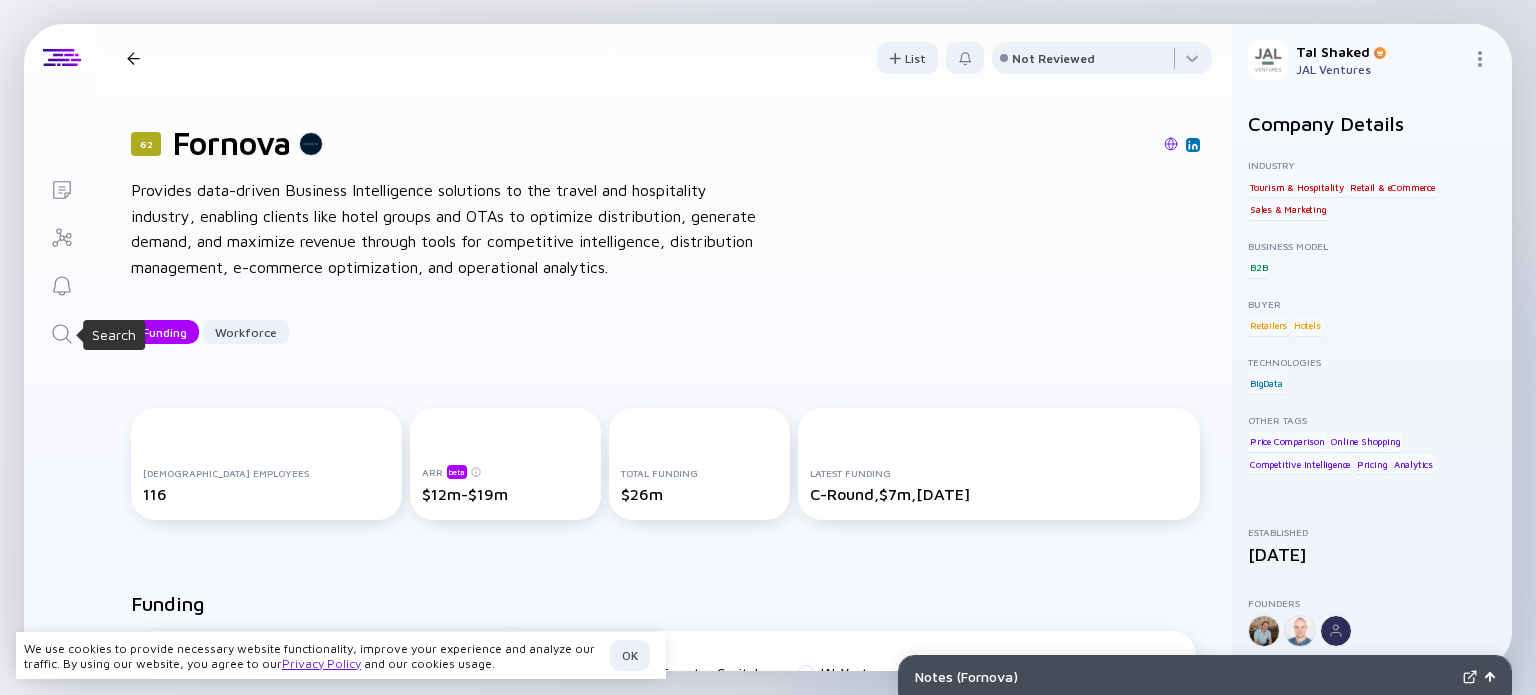 click 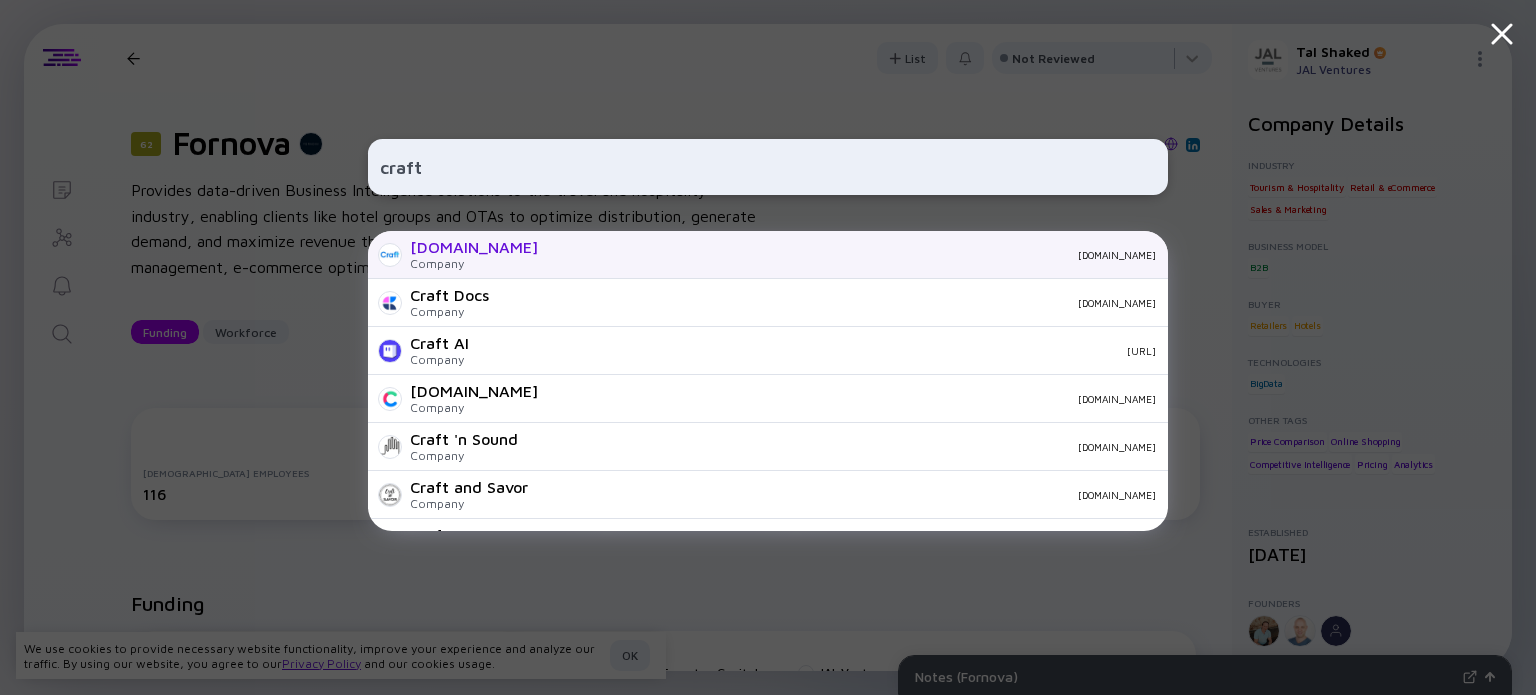 type on "craft" 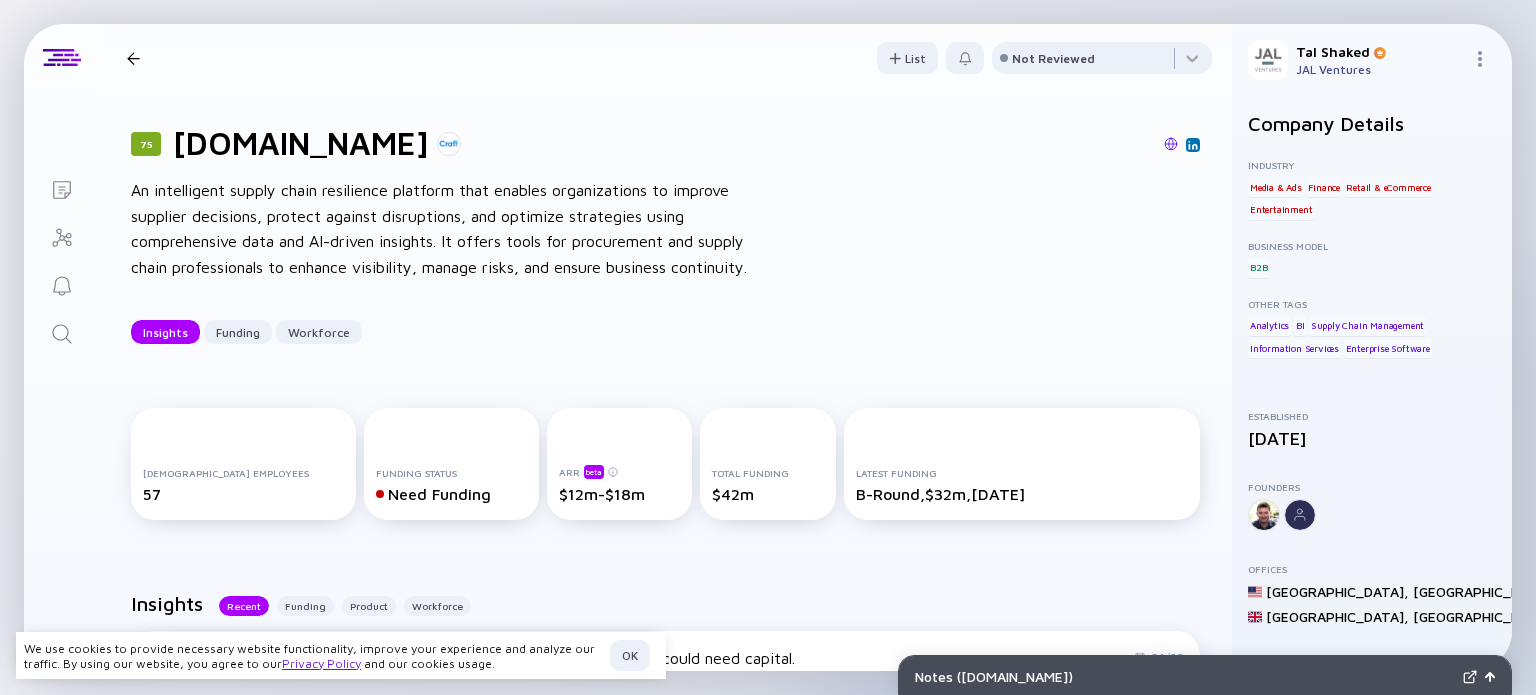 click at bounding box center (61, 332) 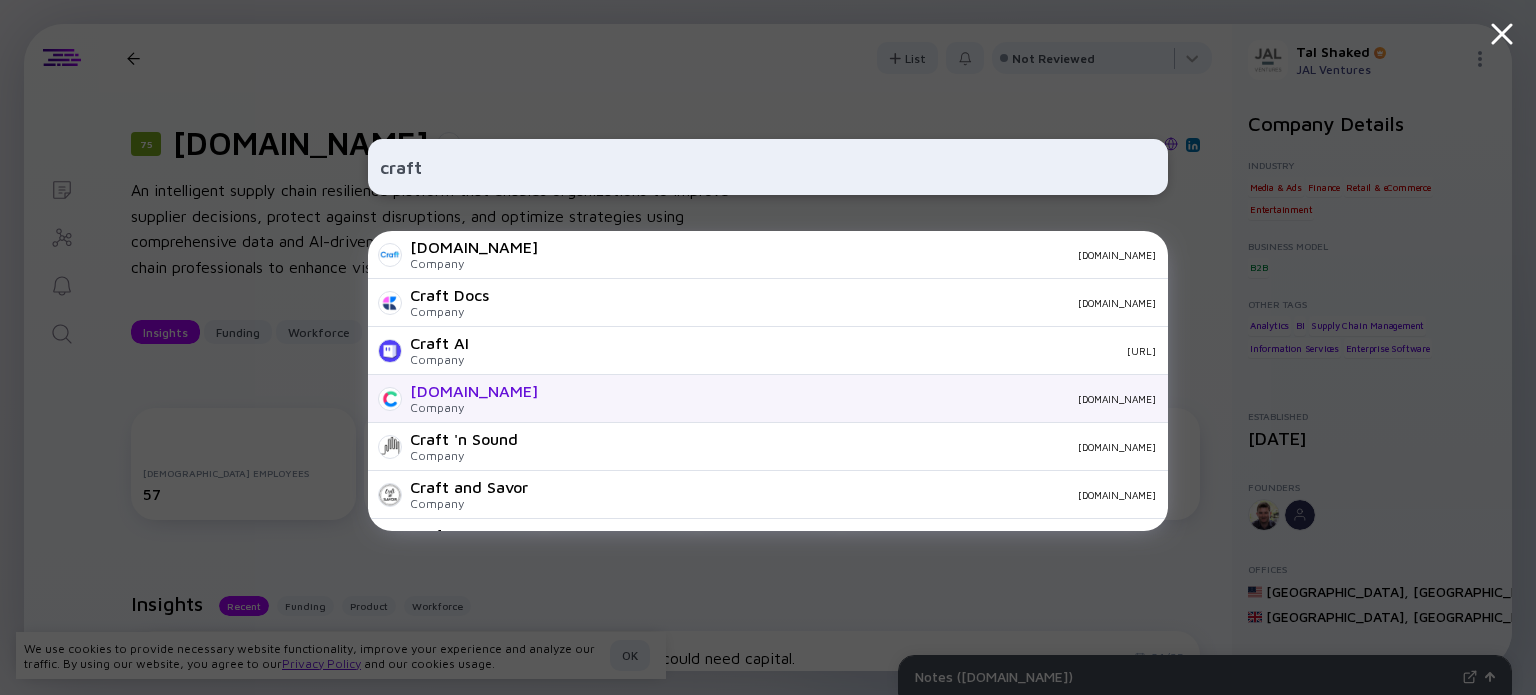 type on "craft" 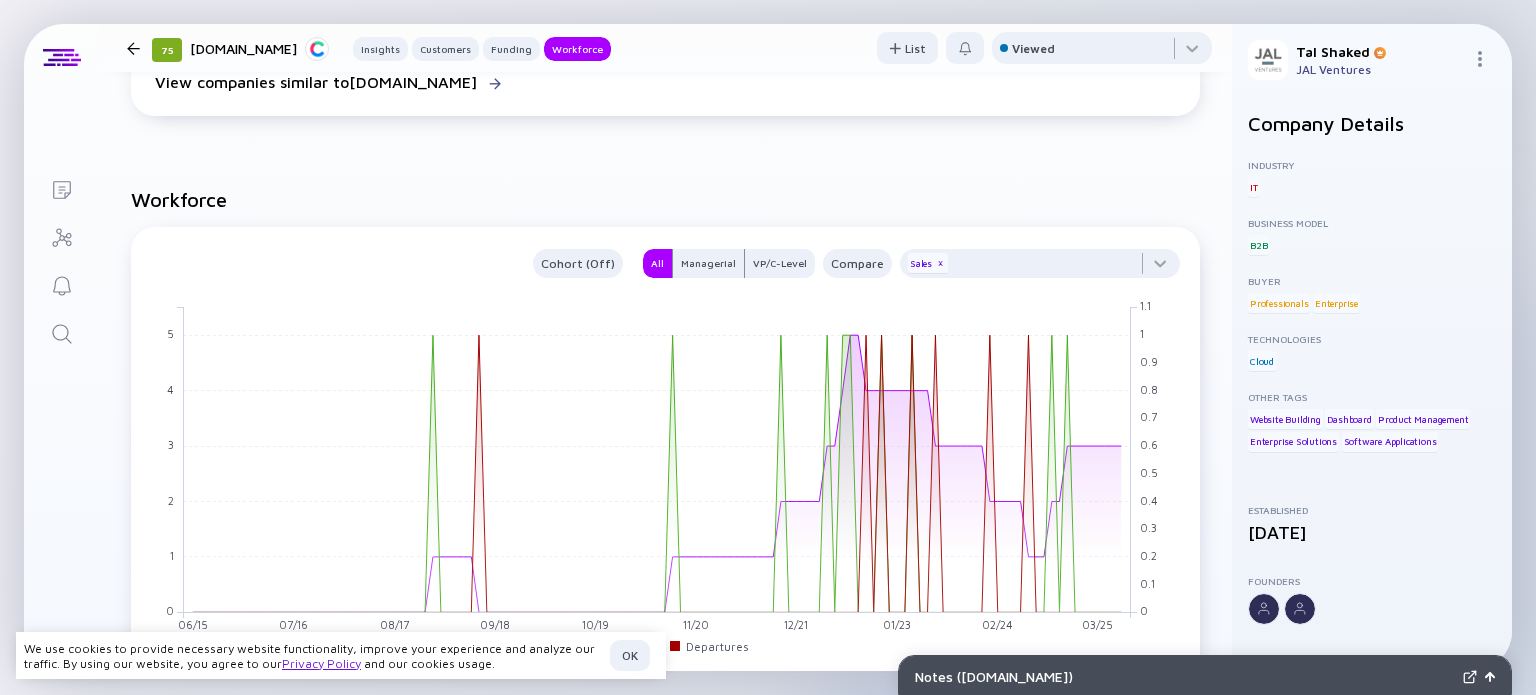 scroll, scrollTop: 1900, scrollLeft: 0, axis: vertical 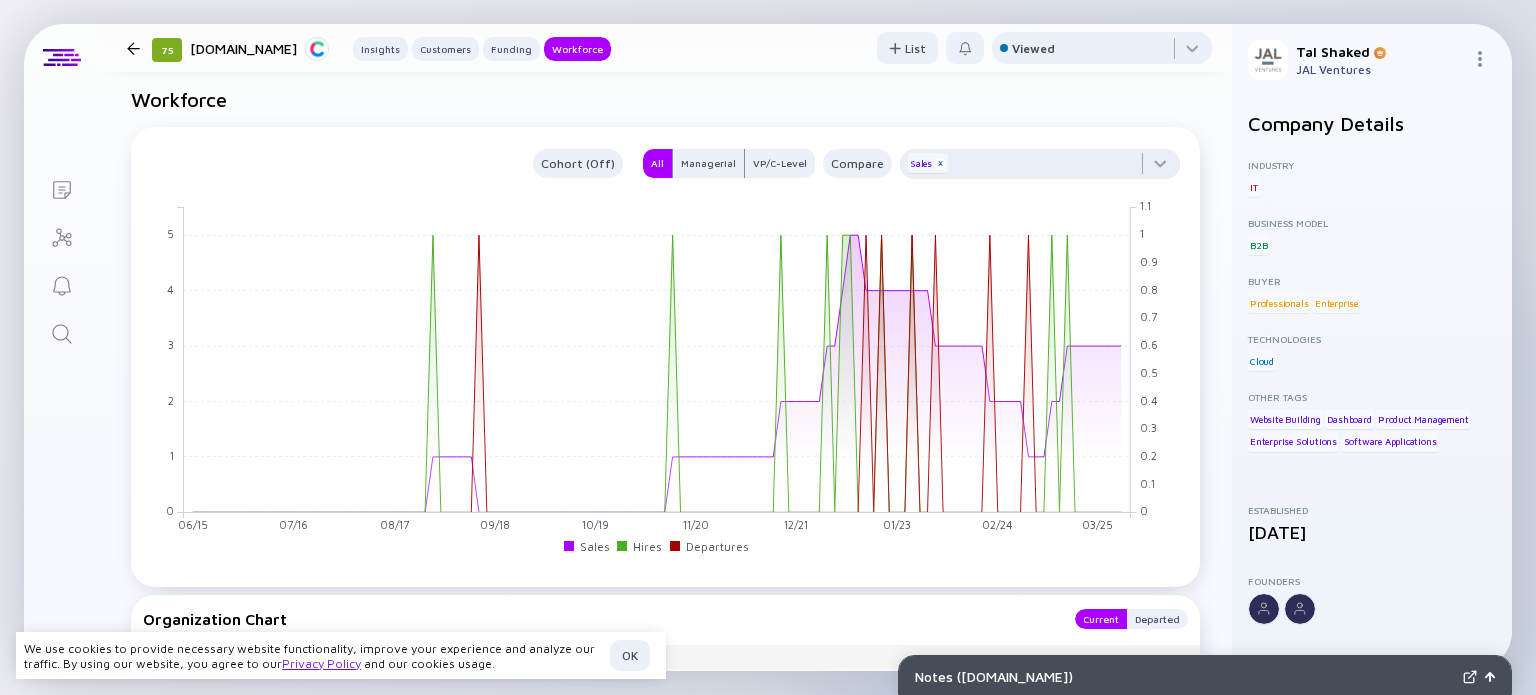click on "x" at bounding box center [940, 164] 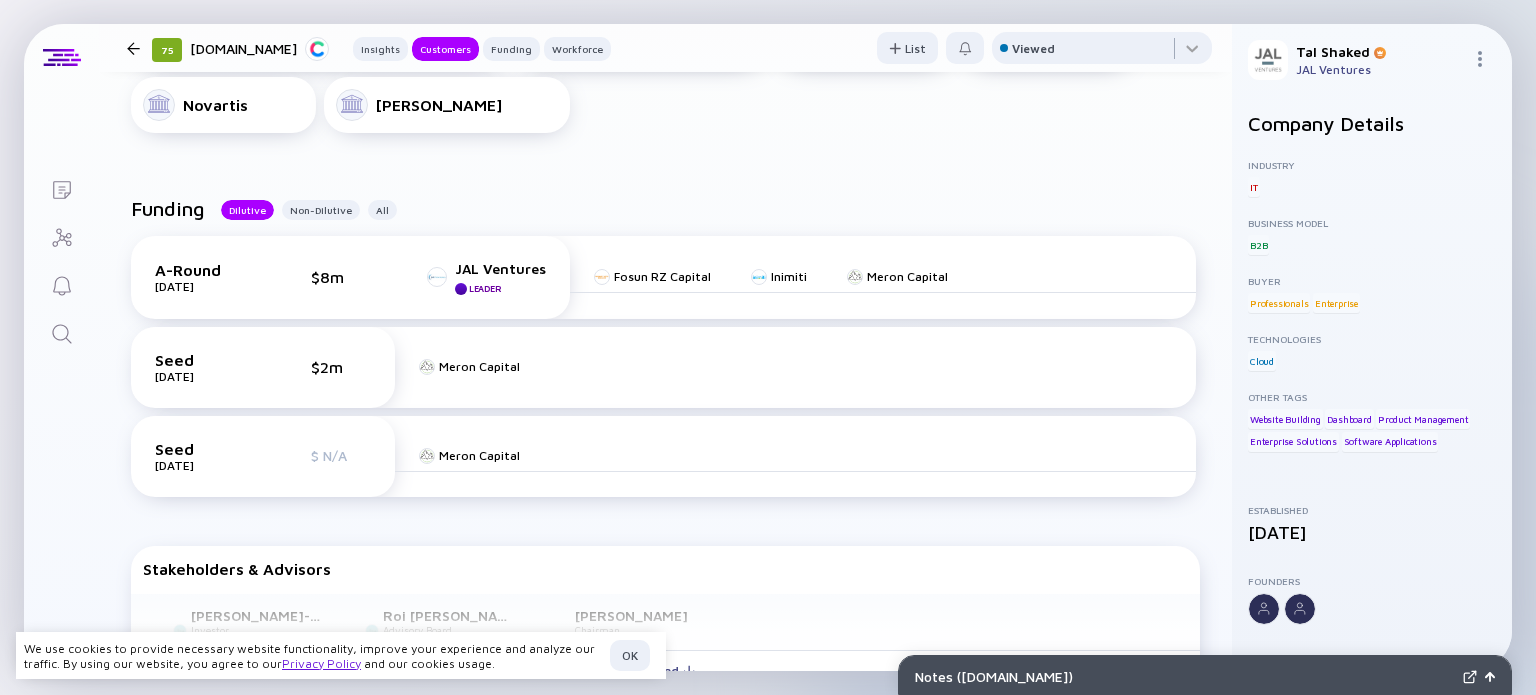 scroll, scrollTop: 0, scrollLeft: 0, axis: both 